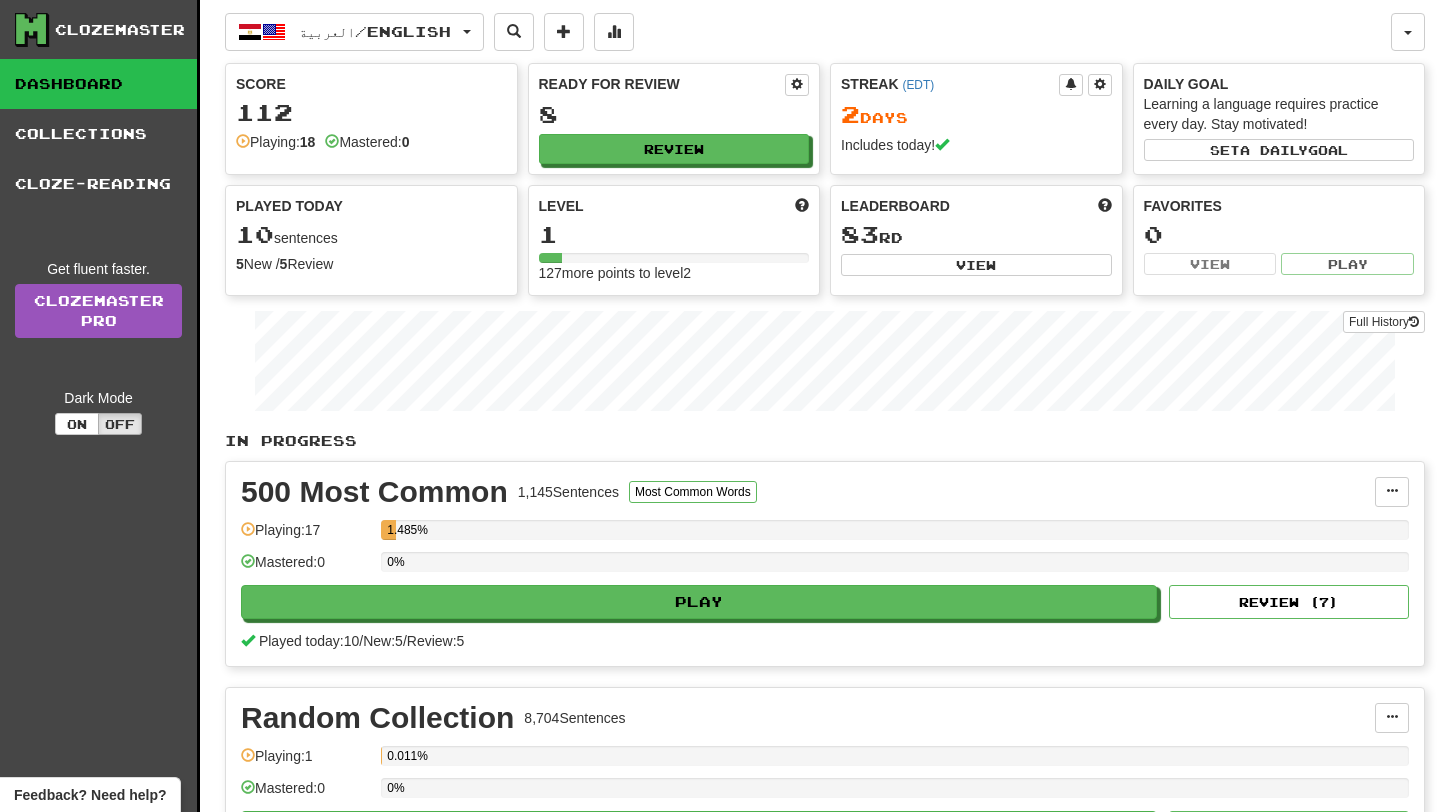 scroll, scrollTop: 0, scrollLeft: 0, axis: both 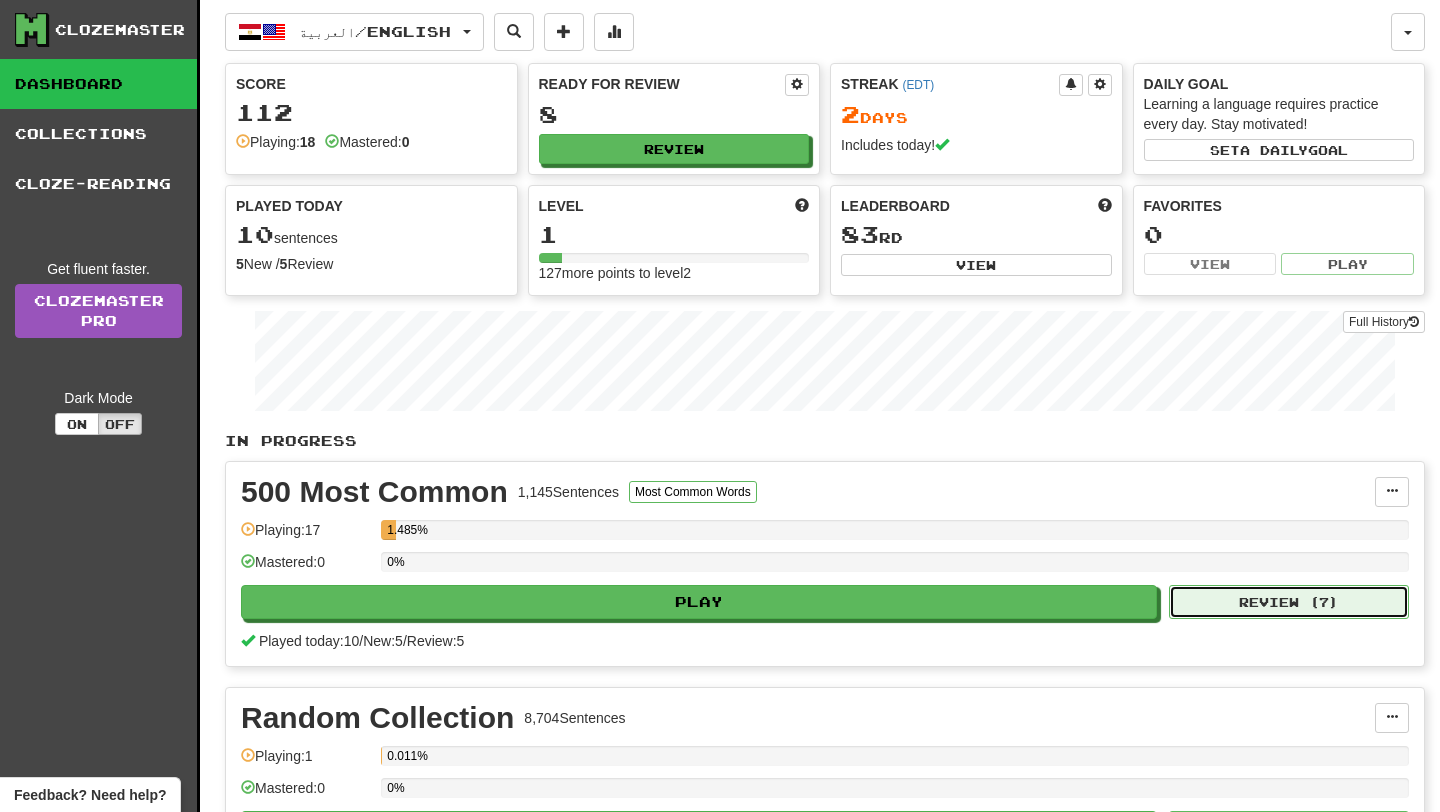 click on "Review ( 7 )" at bounding box center [1289, 602] 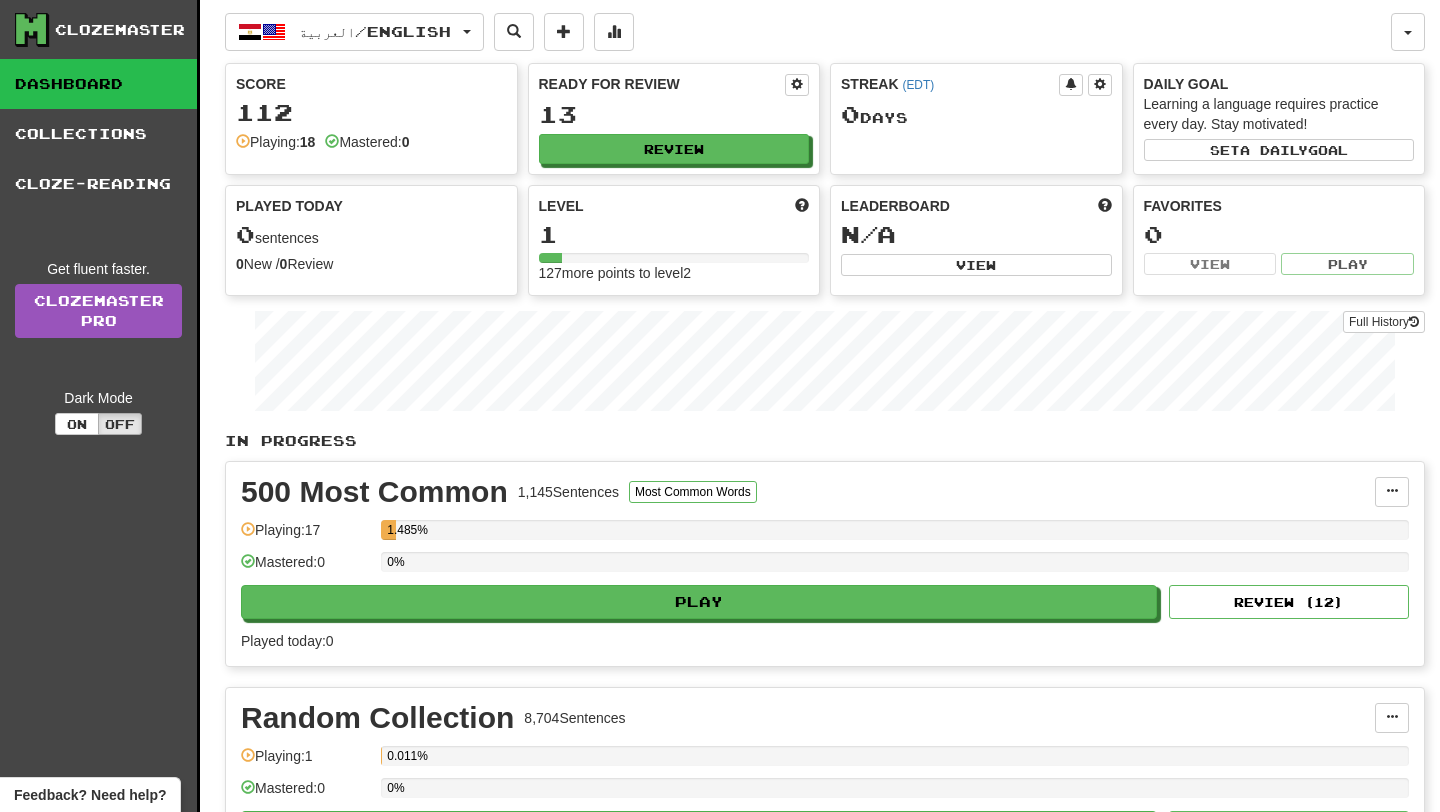 scroll, scrollTop: 0, scrollLeft: 0, axis: both 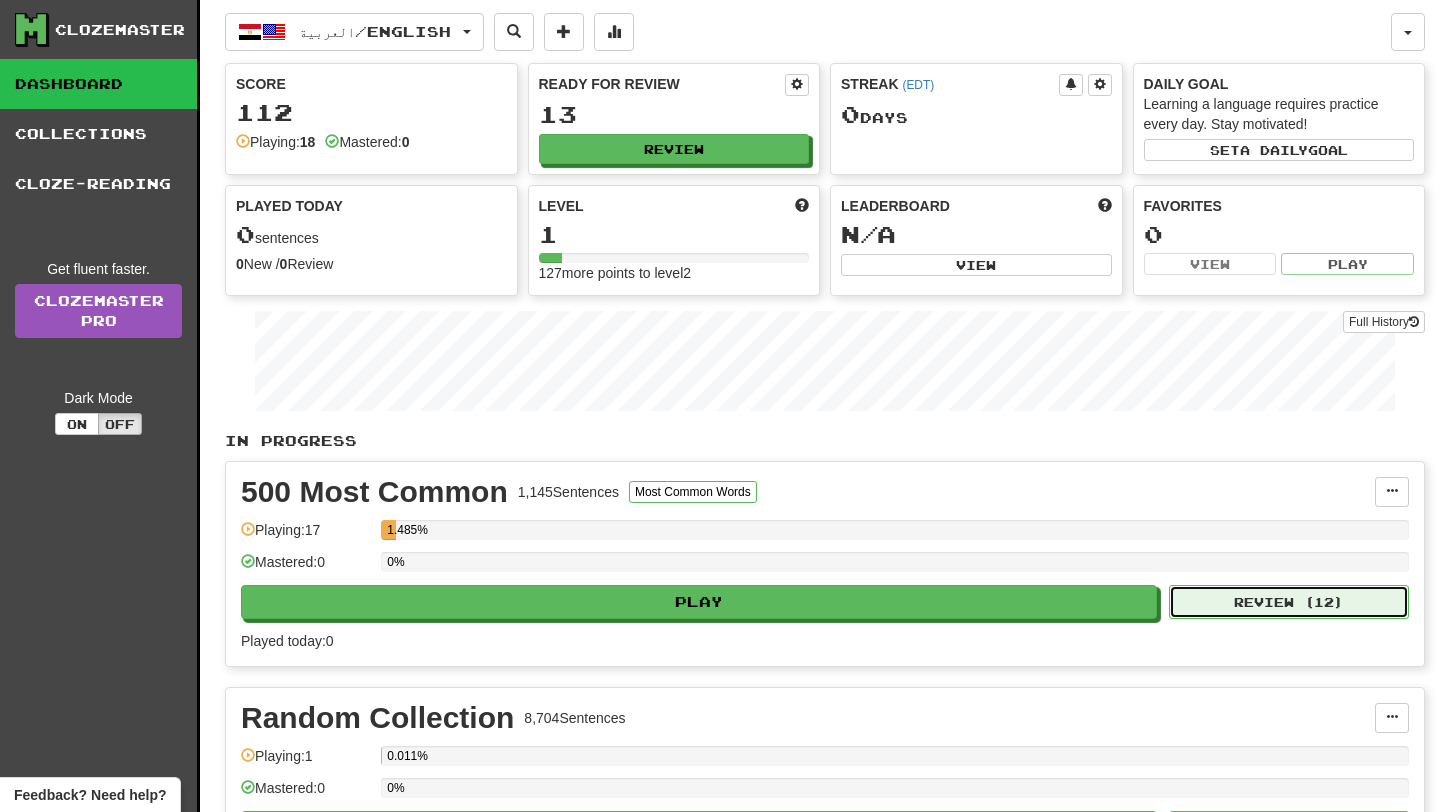 click on "Review ( 12 )" at bounding box center [1289, 602] 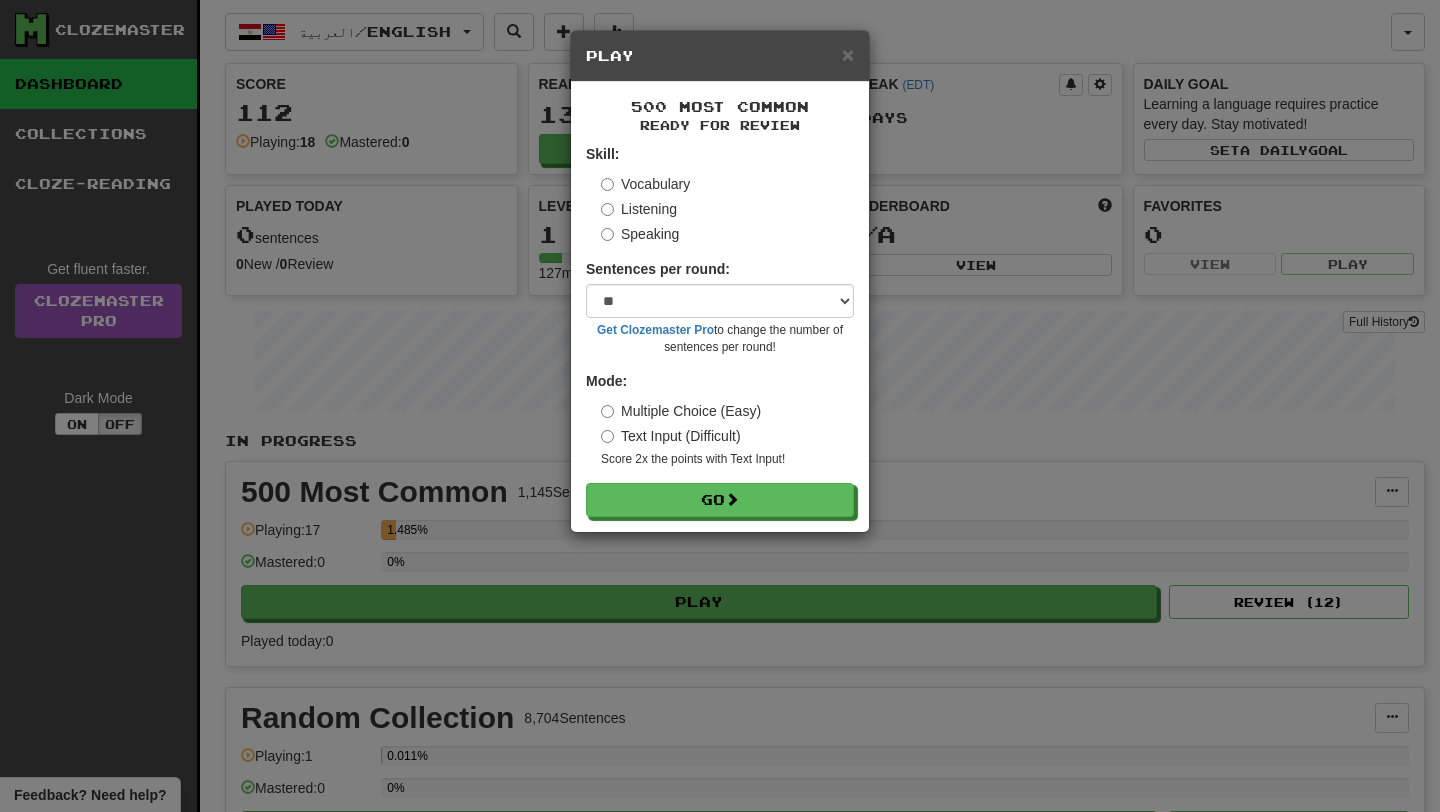 click on "Listening" at bounding box center [639, 209] 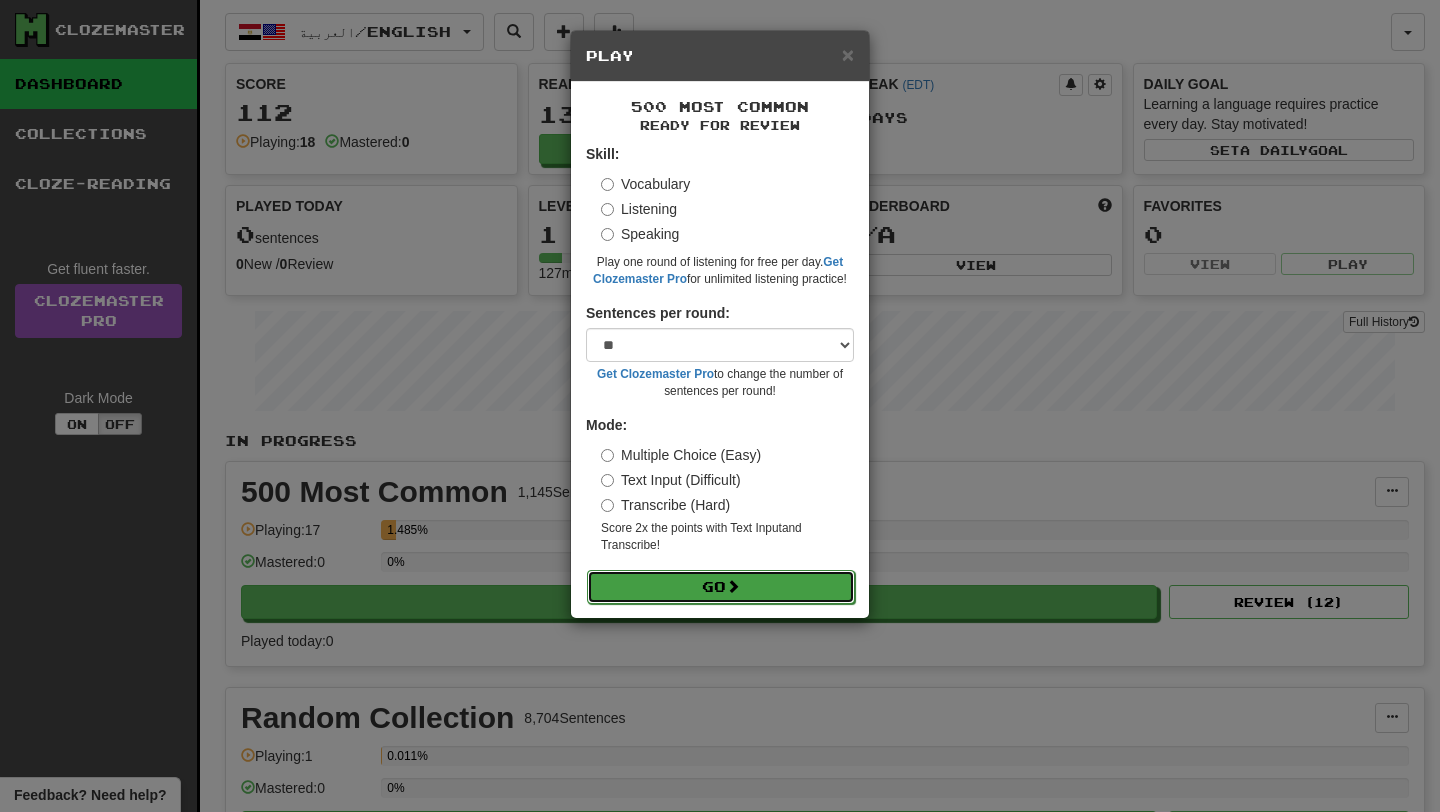 click on "Go" at bounding box center [721, 587] 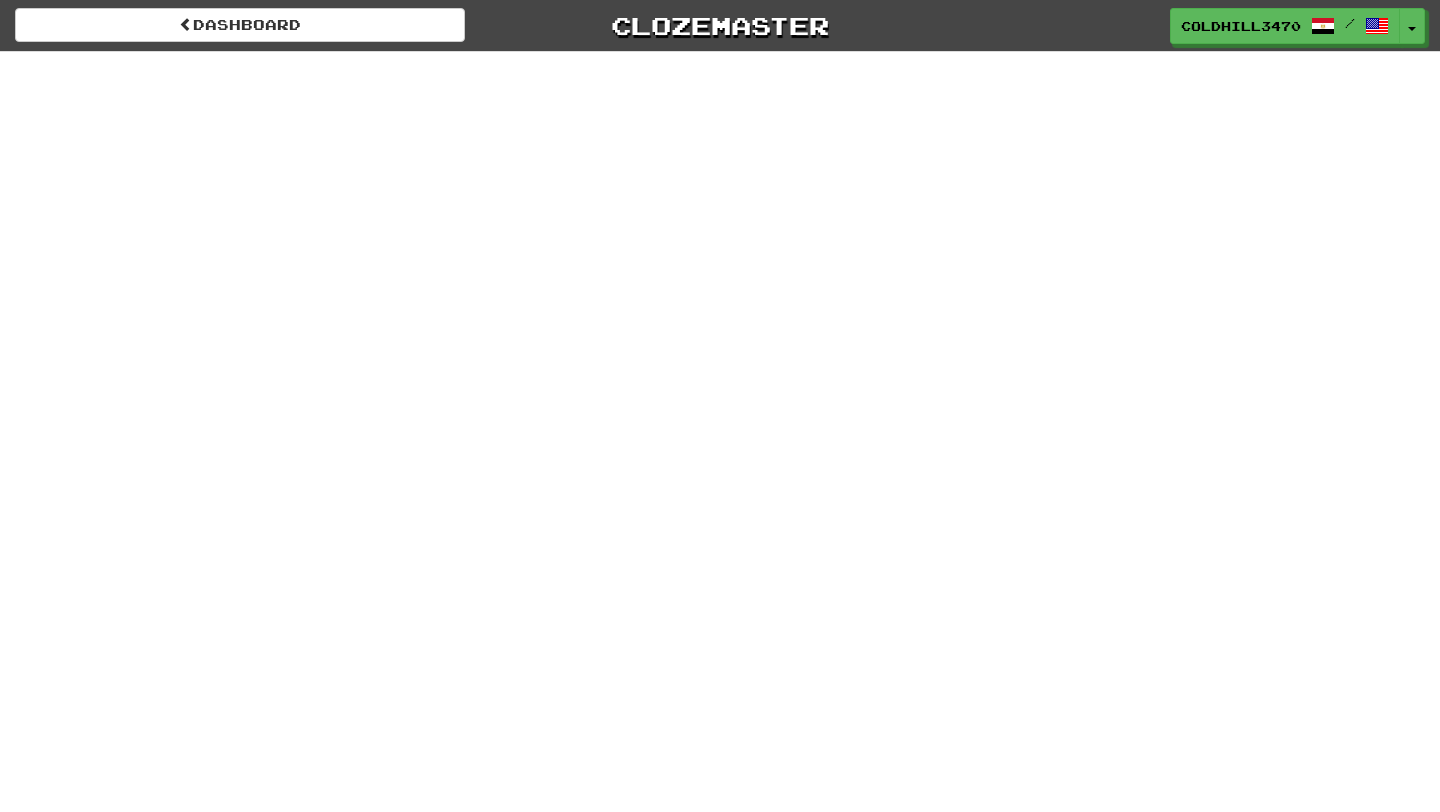 scroll, scrollTop: 0, scrollLeft: 0, axis: both 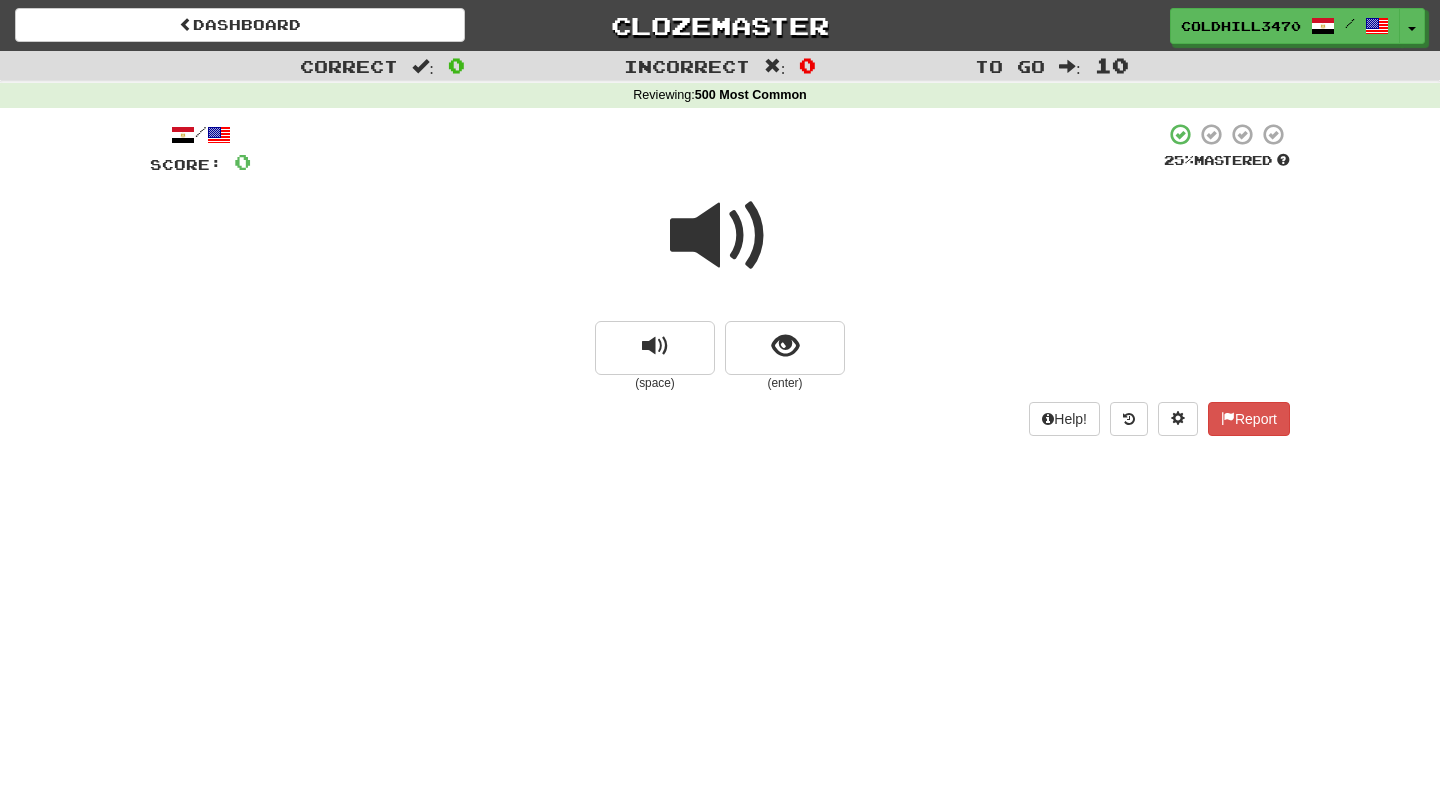 click at bounding box center (720, 236) 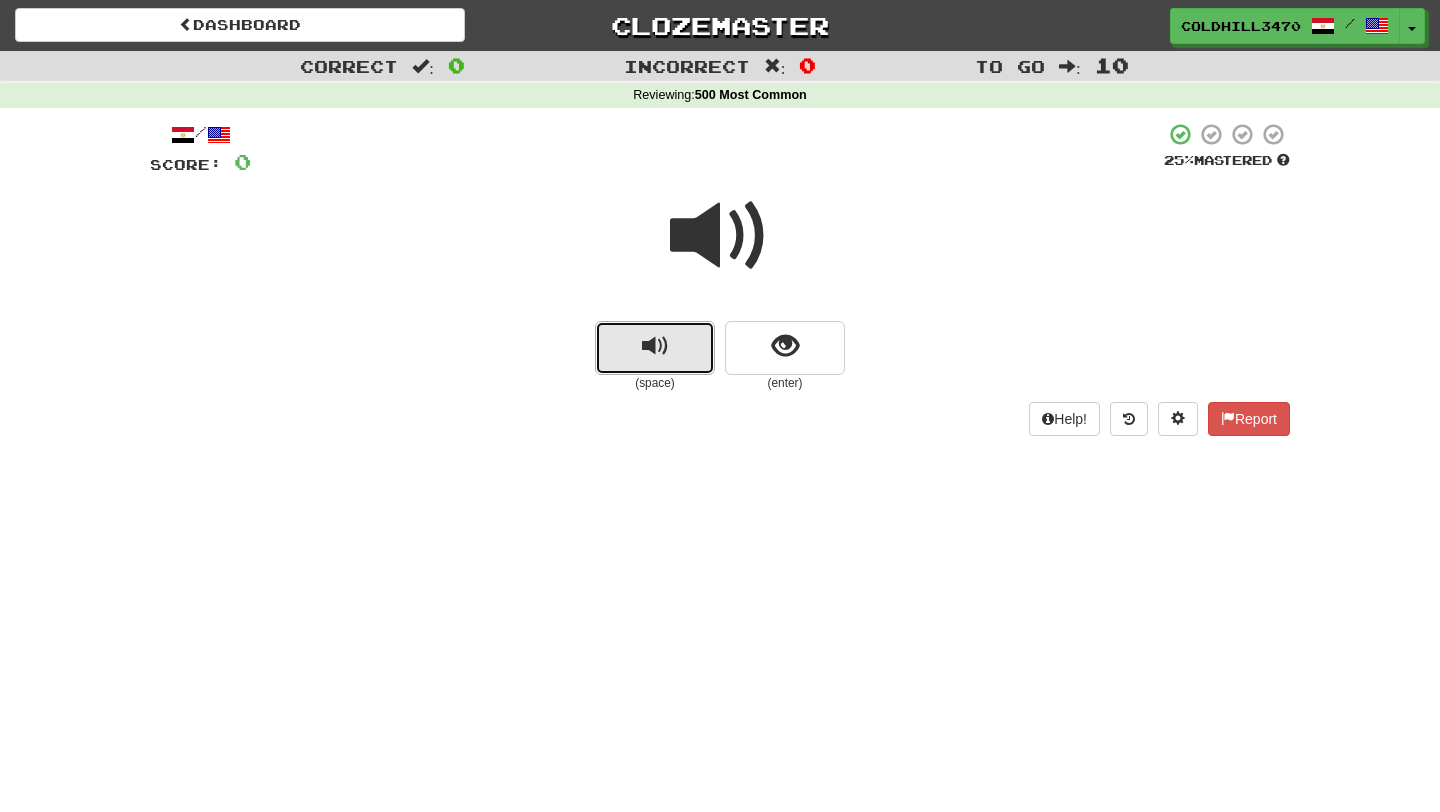 click at bounding box center [655, 346] 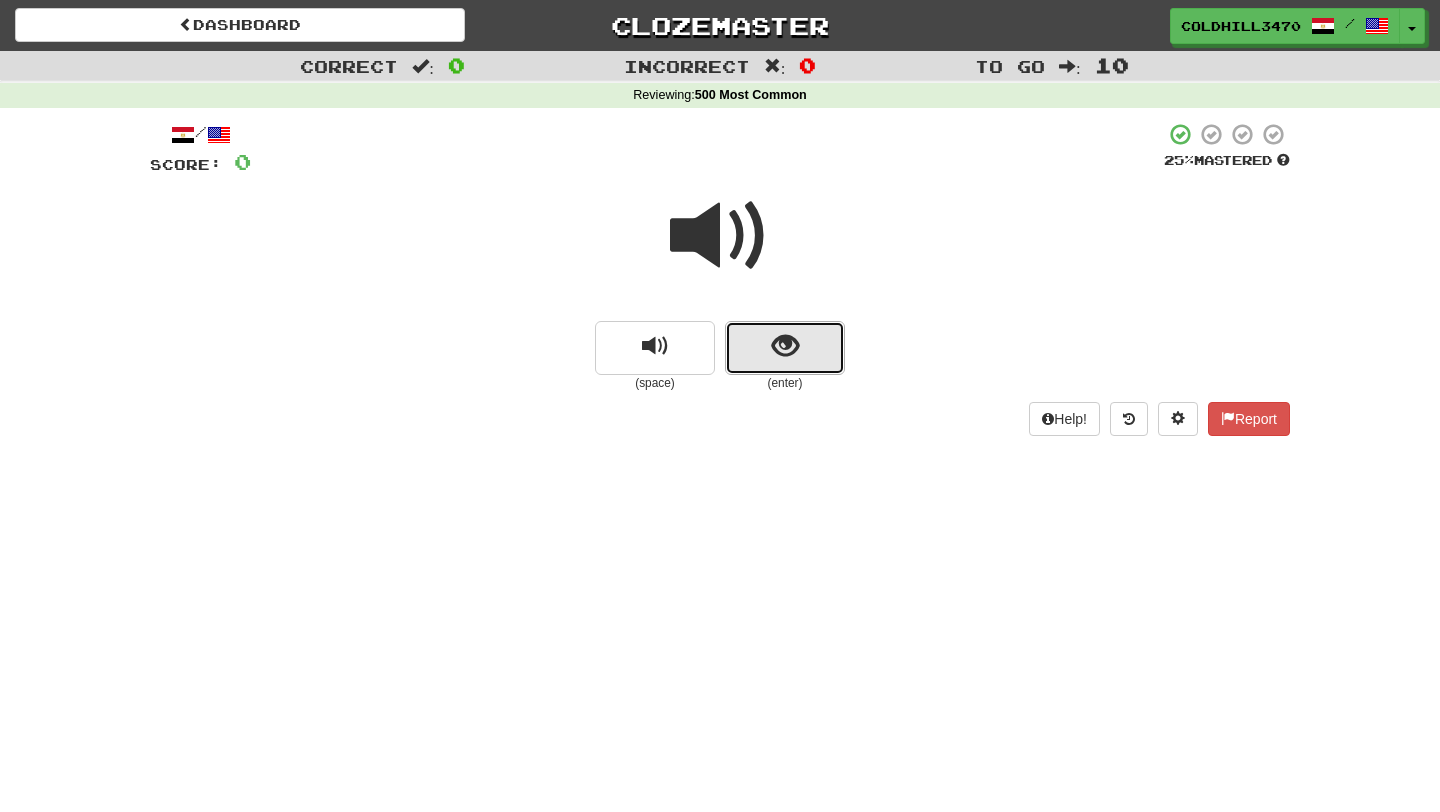 click at bounding box center [785, 348] 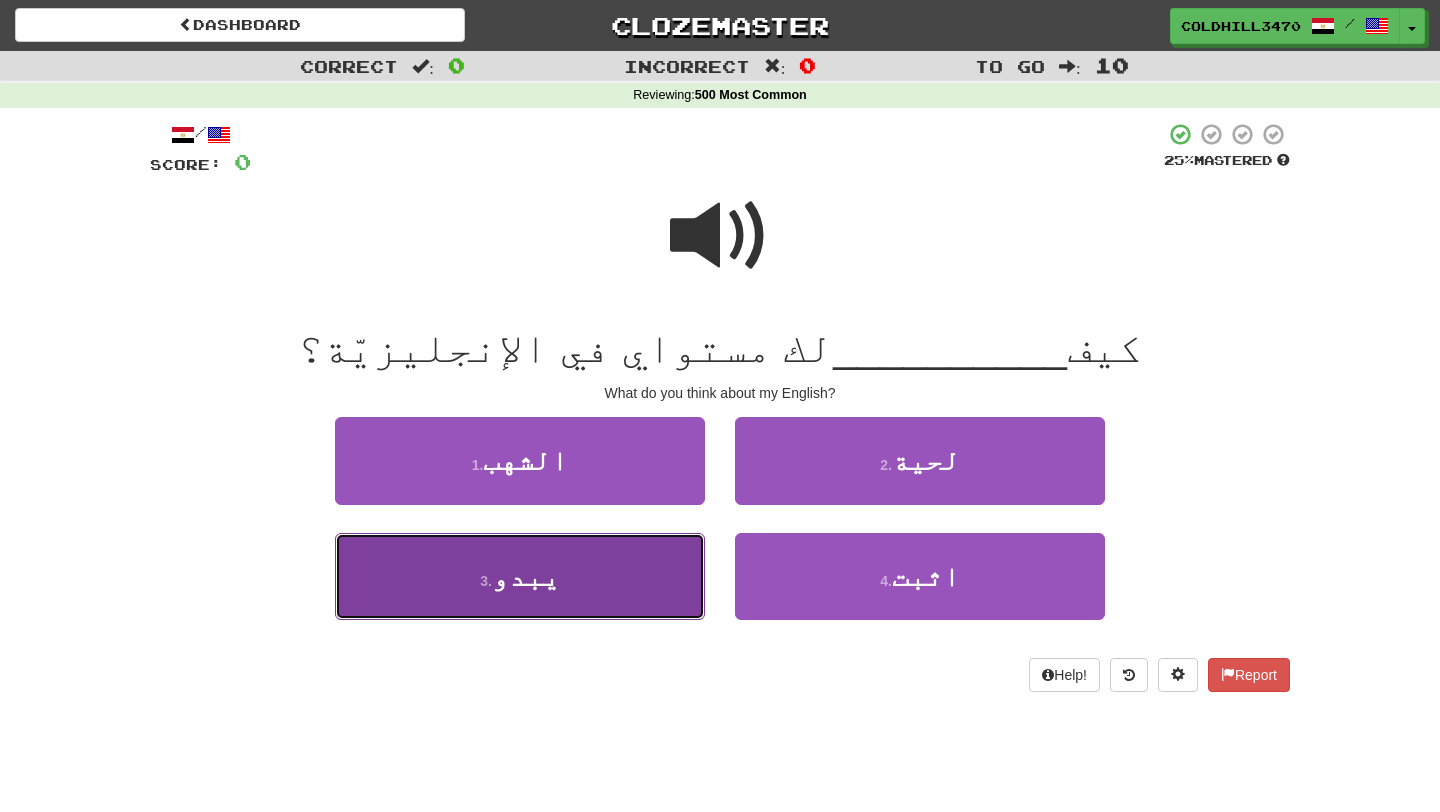 click on "3 .  يبدو" at bounding box center (520, 576) 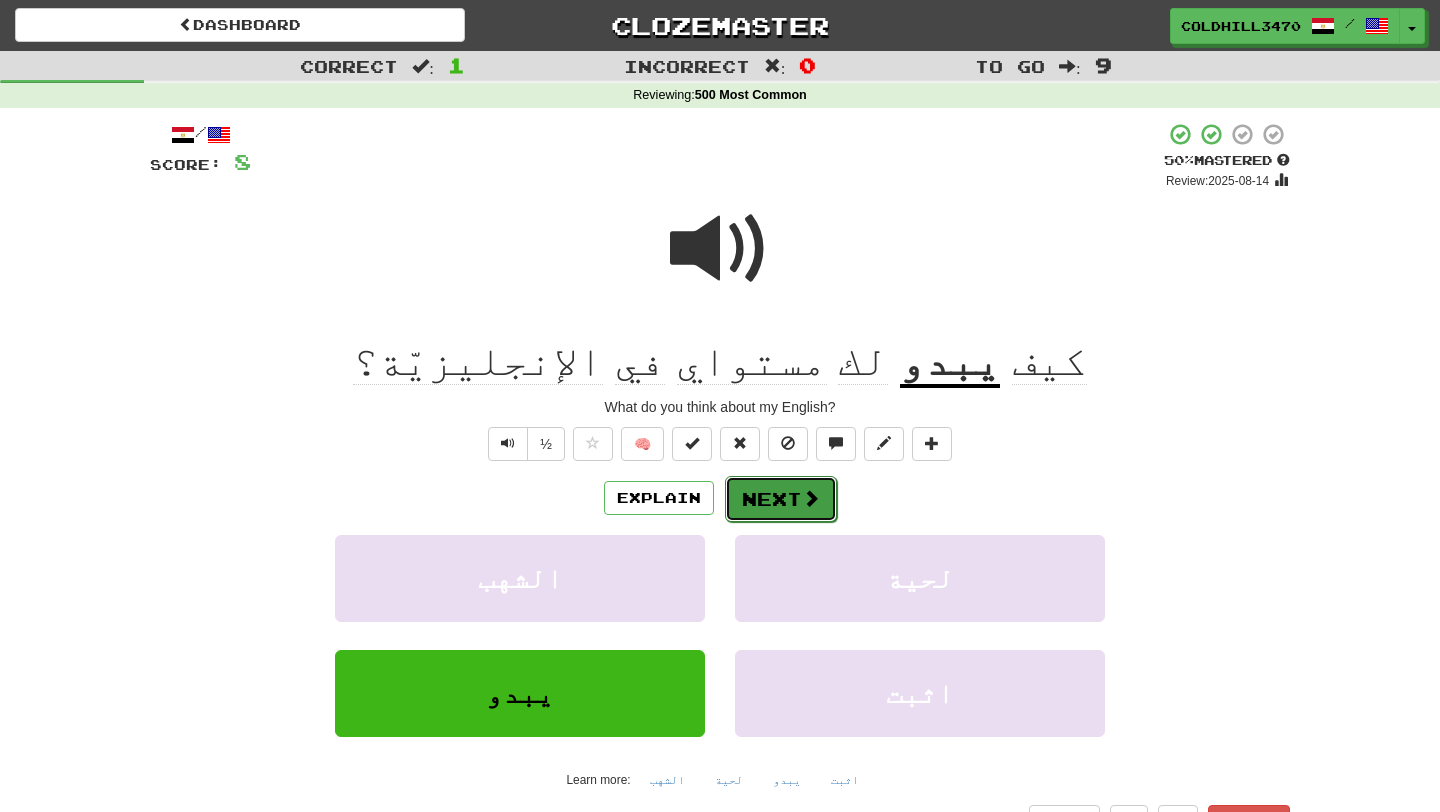 click at bounding box center [811, 498] 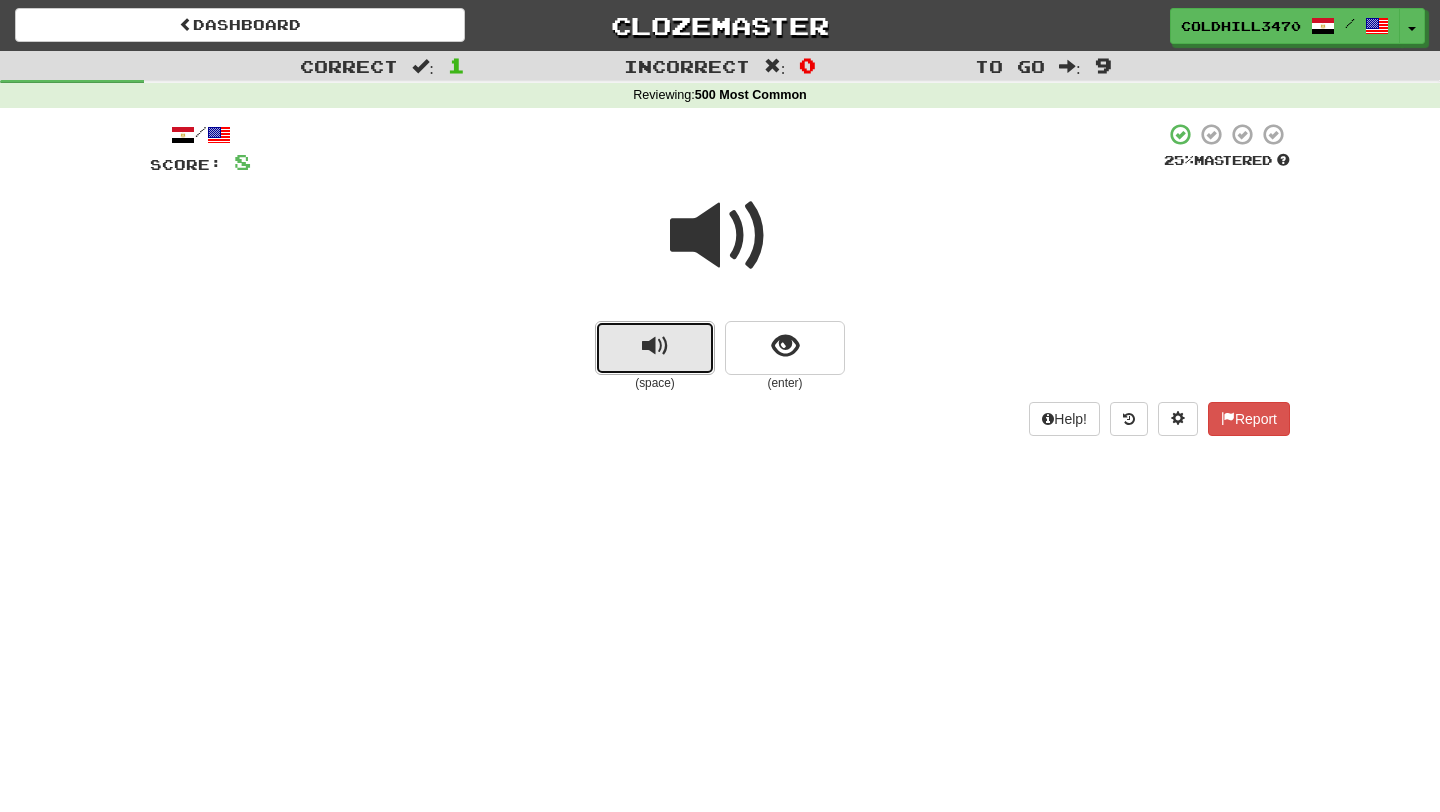 click at bounding box center (655, 346) 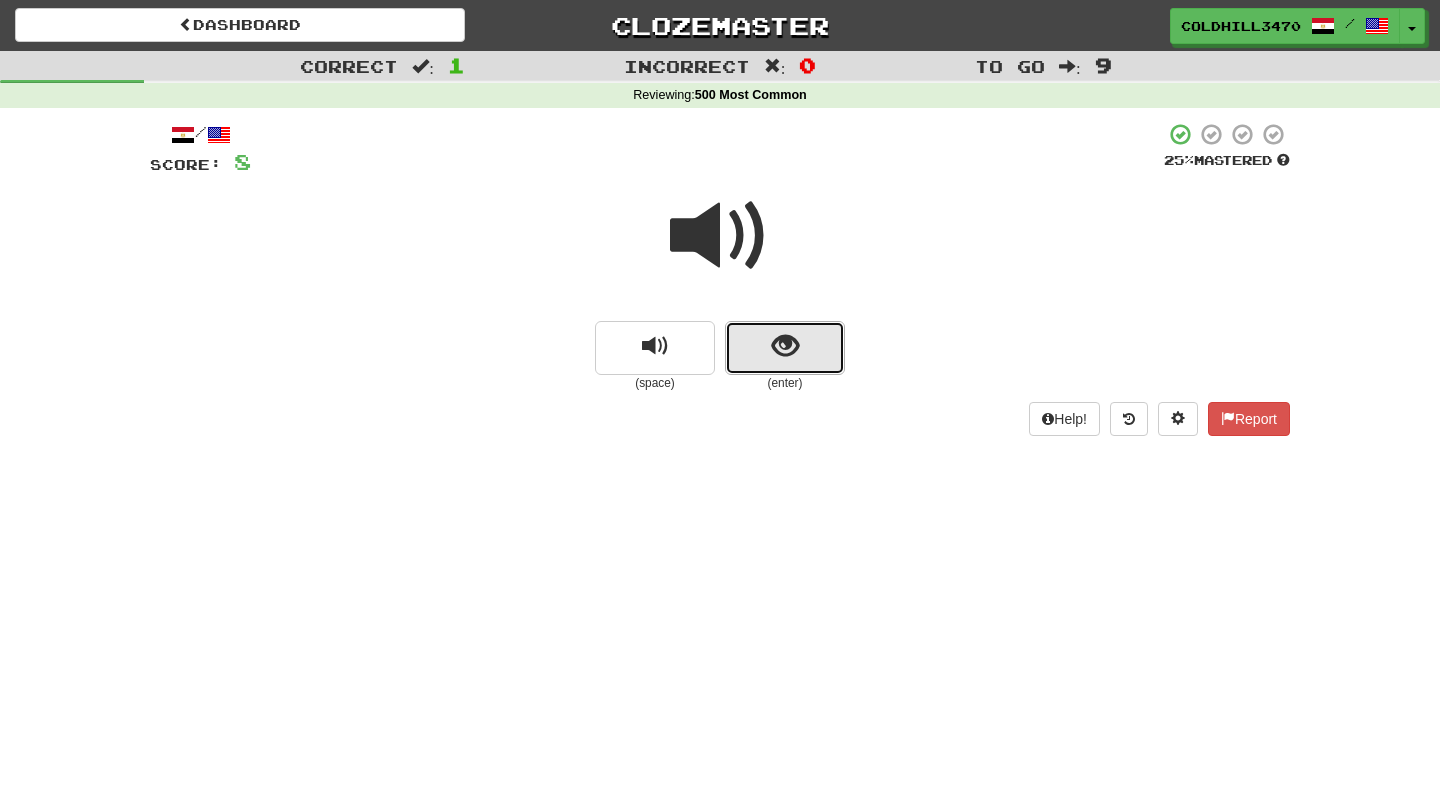 click at bounding box center [785, 346] 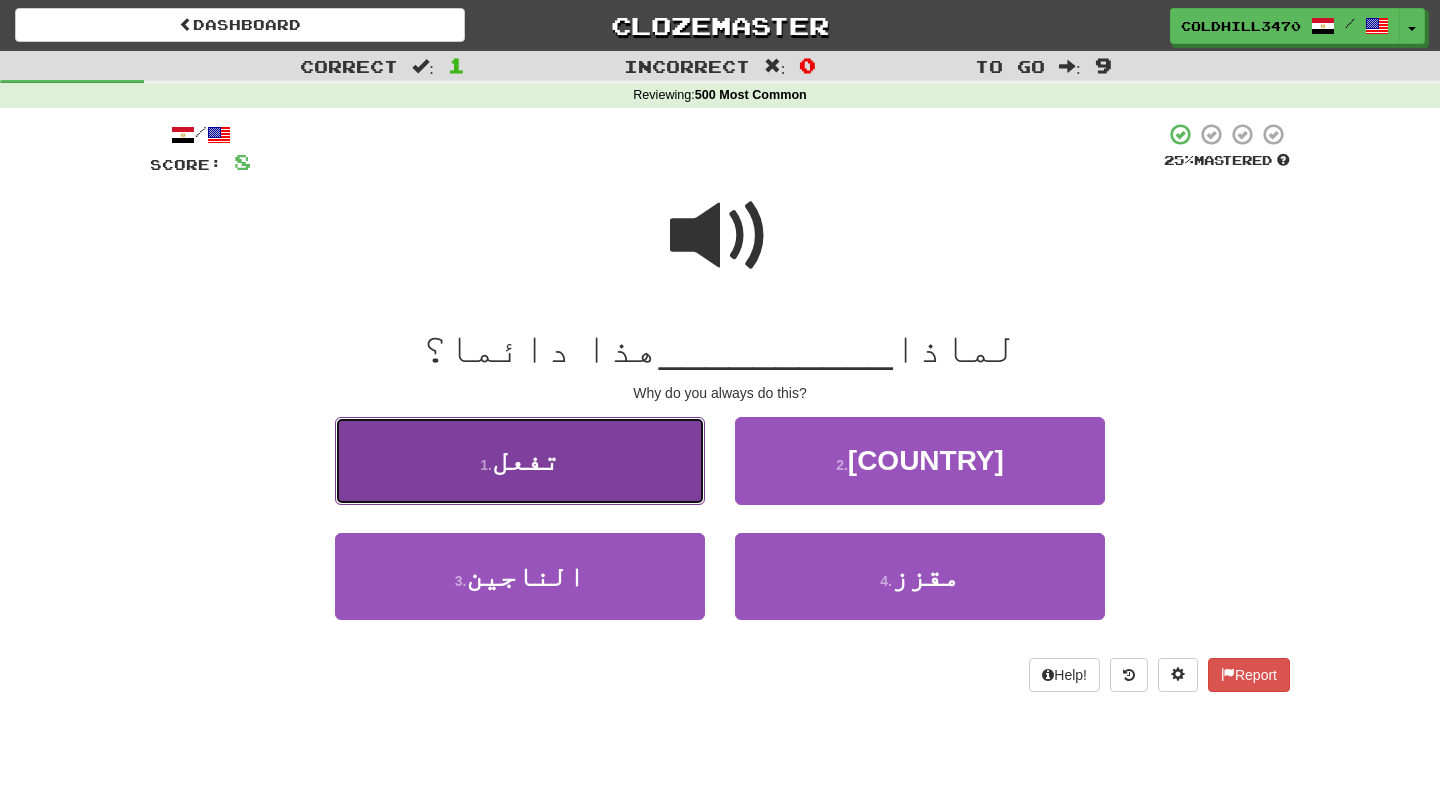 click on "1 .  تفعل" at bounding box center [520, 460] 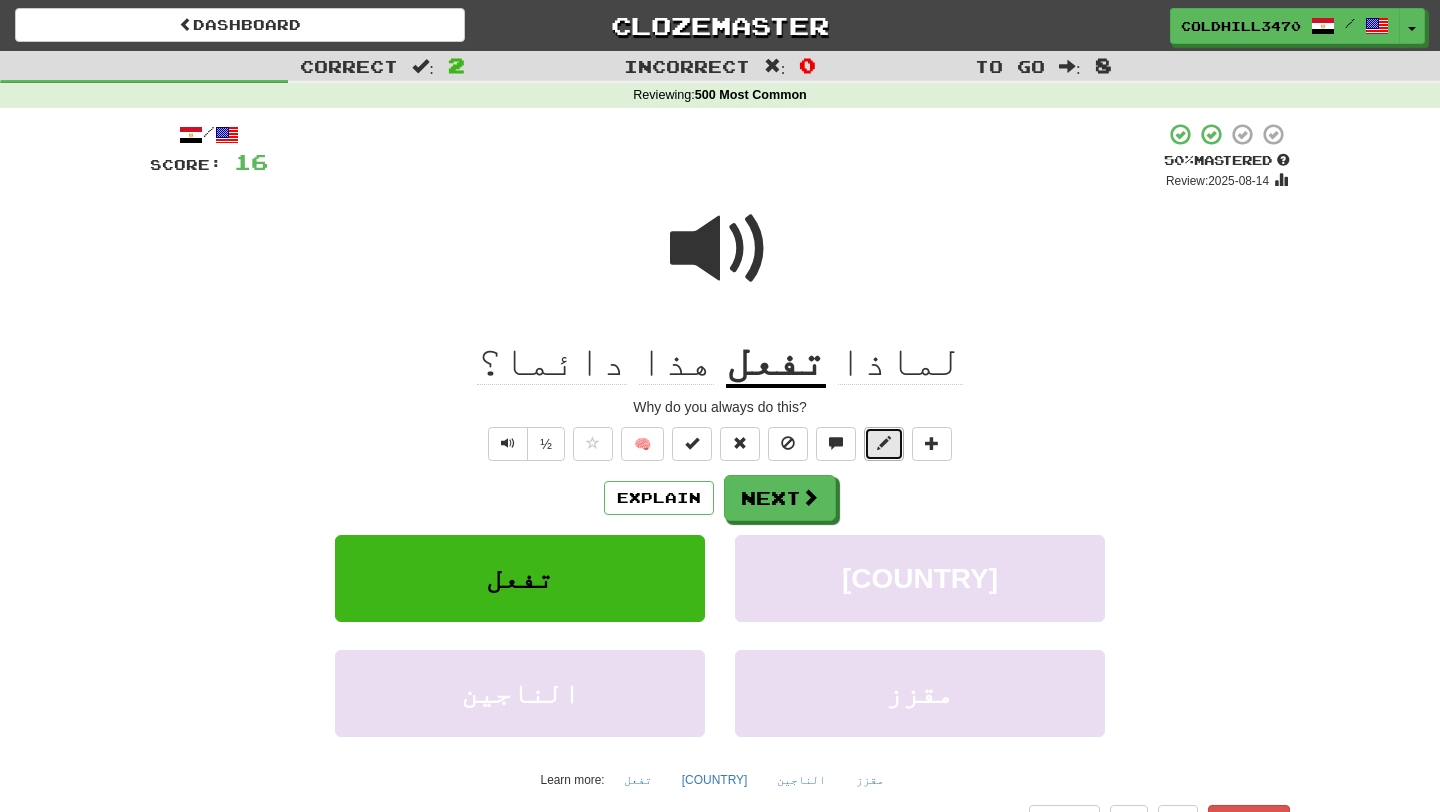 click at bounding box center (884, 443) 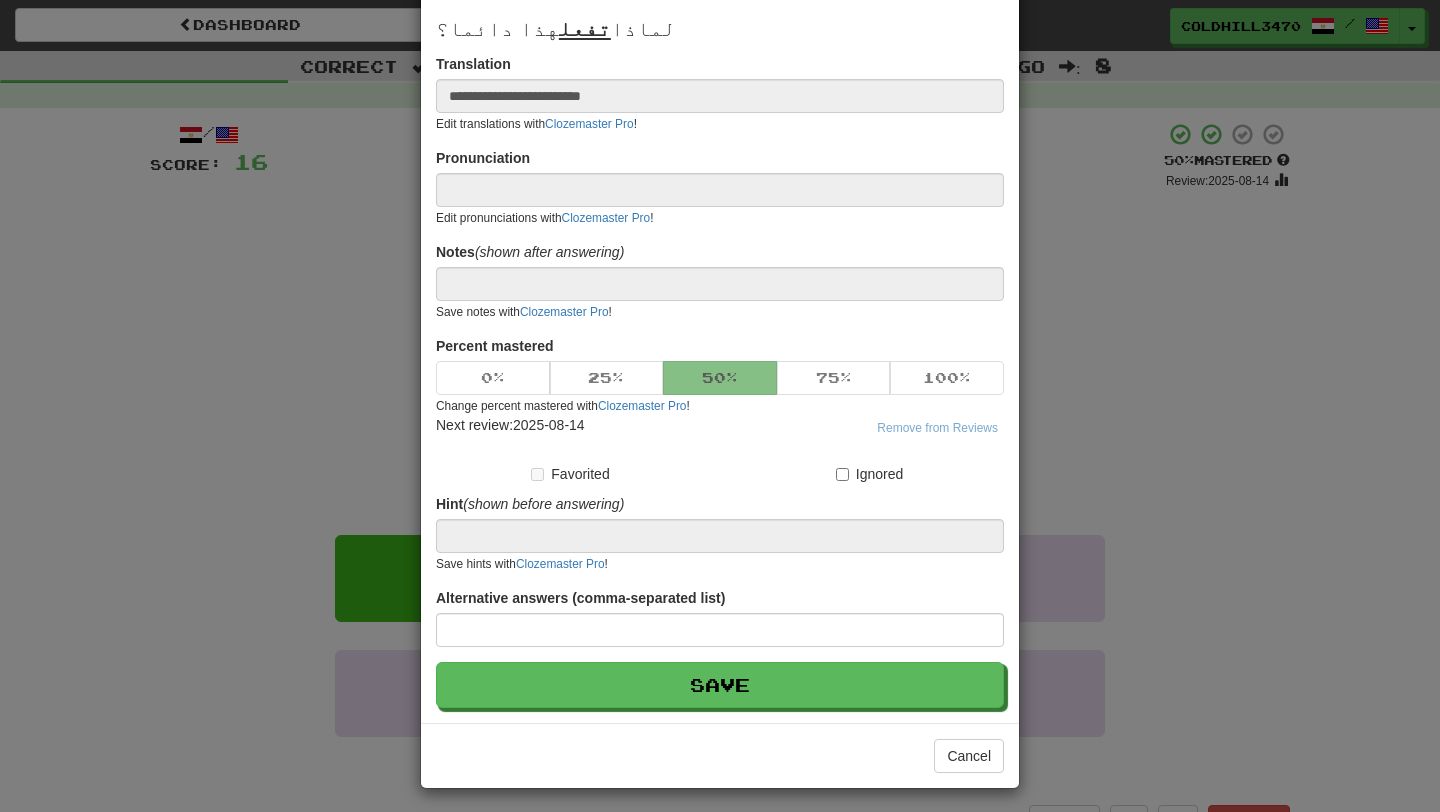 scroll, scrollTop: 91, scrollLeft: 0, axis: vertical 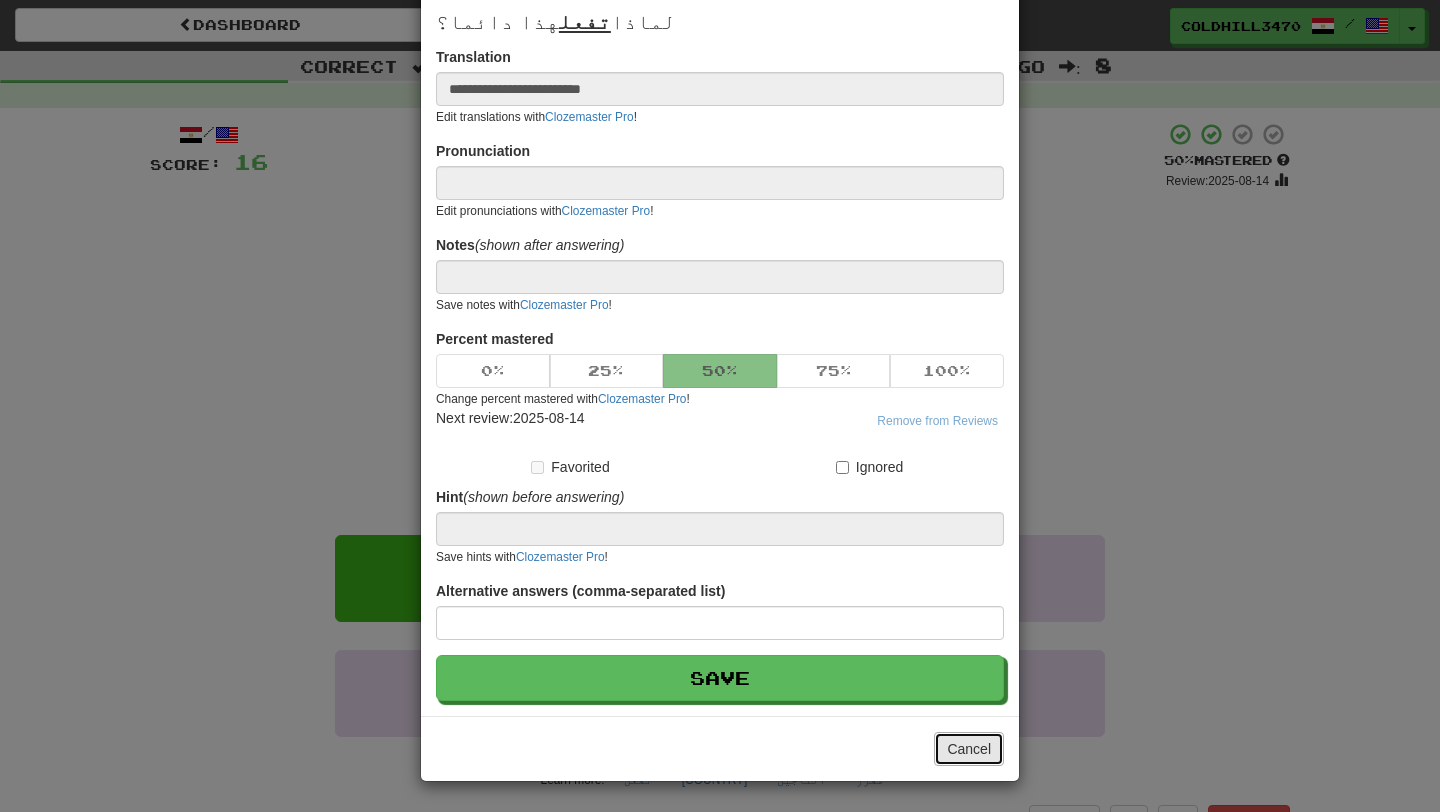 click on "Cancel" at bounding box center (969, 749) 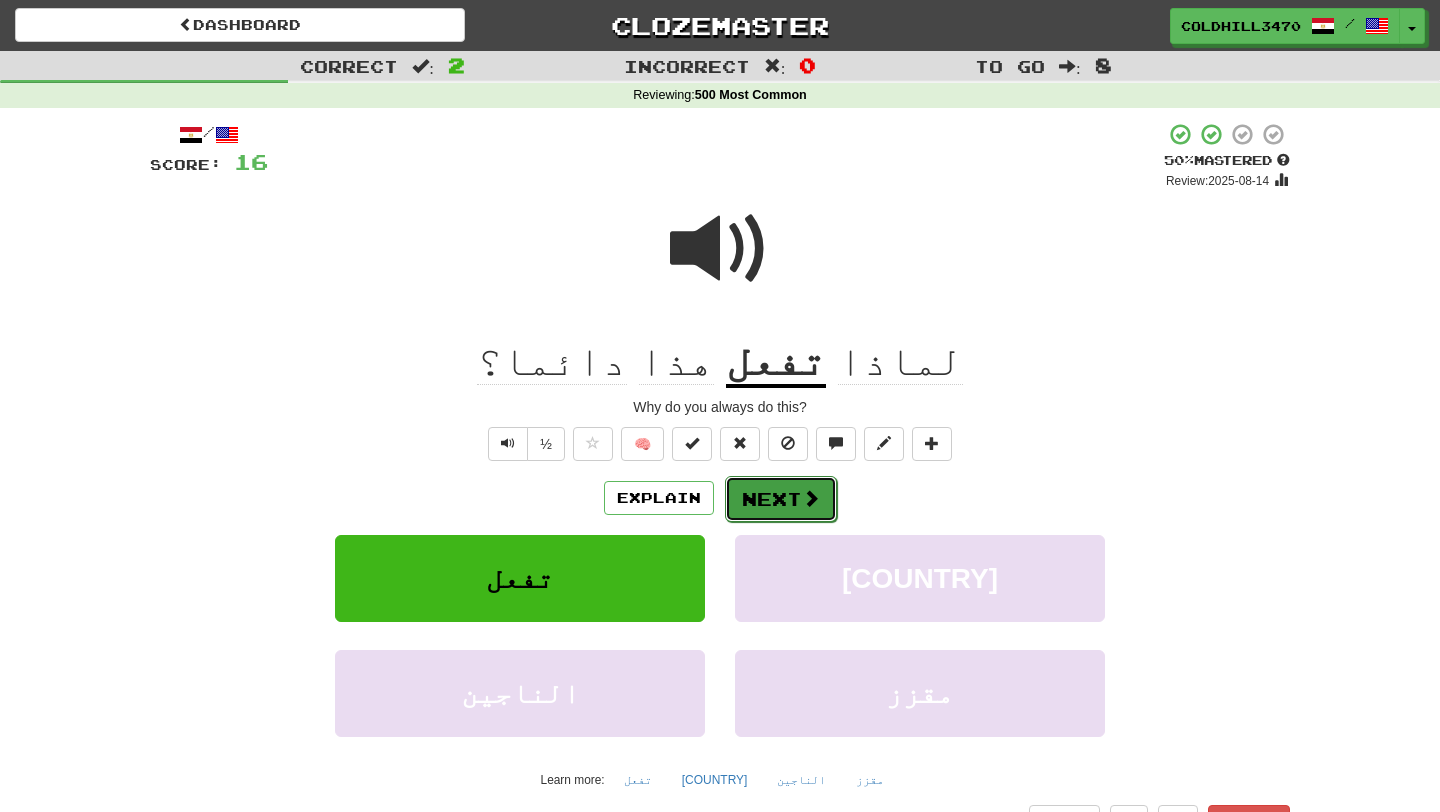 click on "Next" at bounding box center (781, 499) 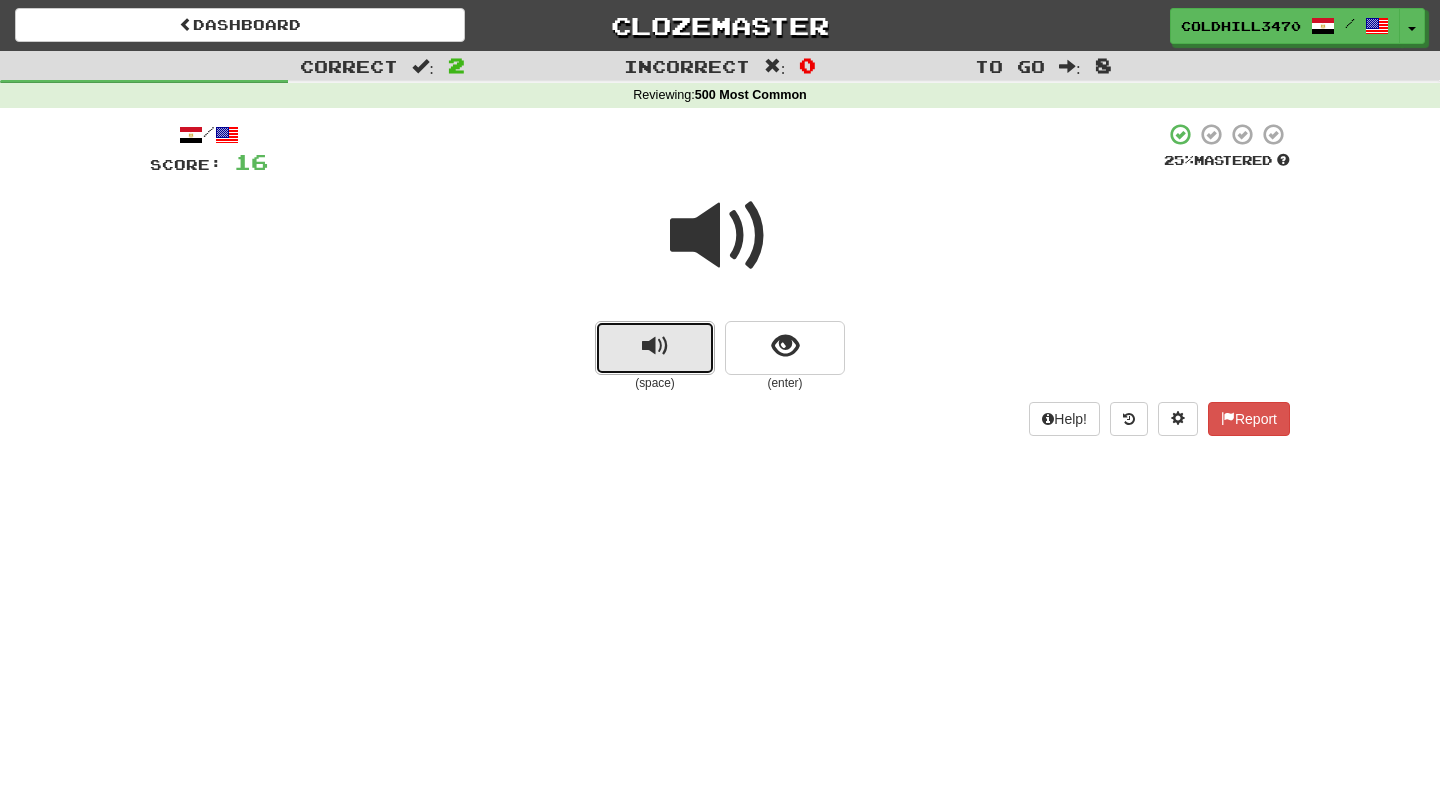 click at bounding box center (655, 346) 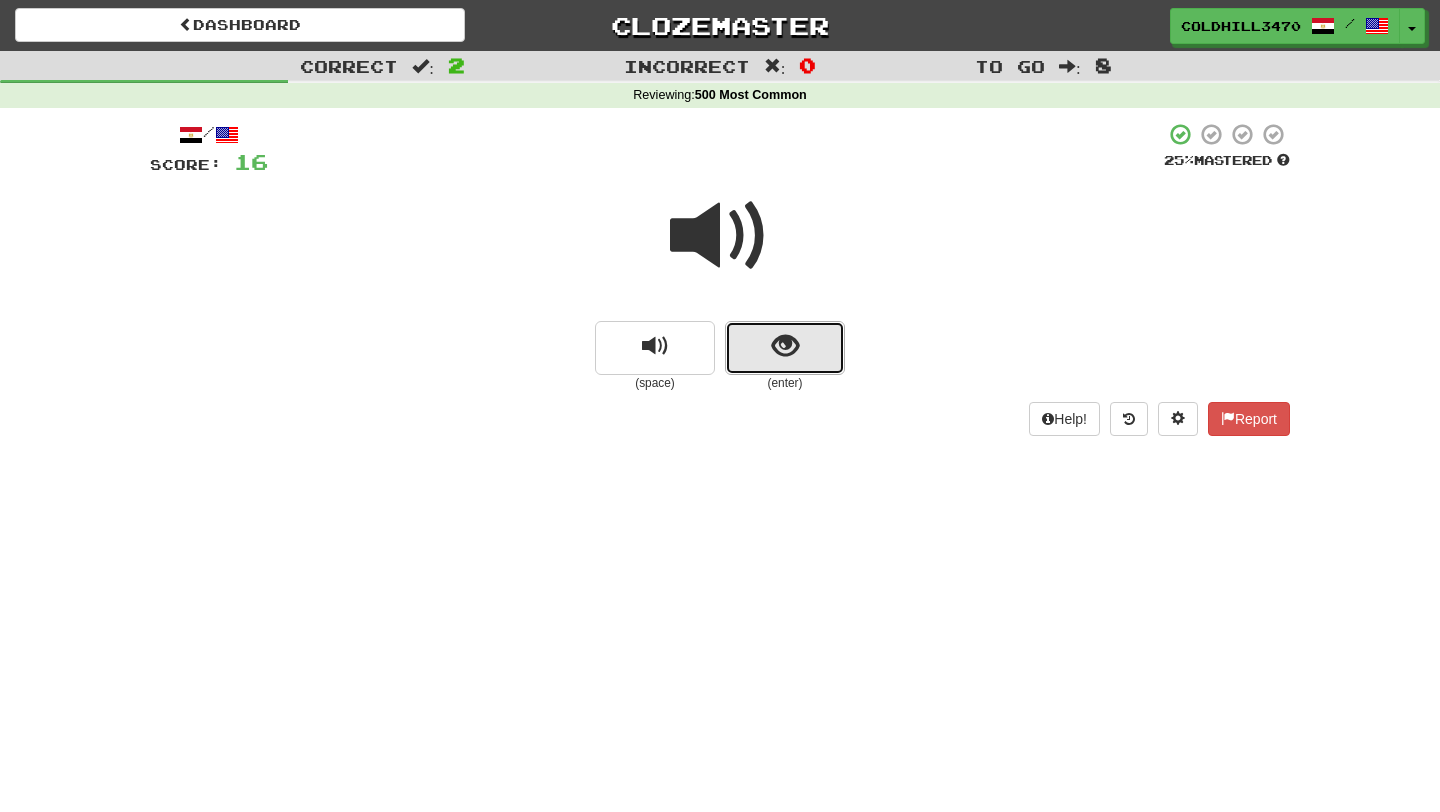 click at bounding box center [785, 346] 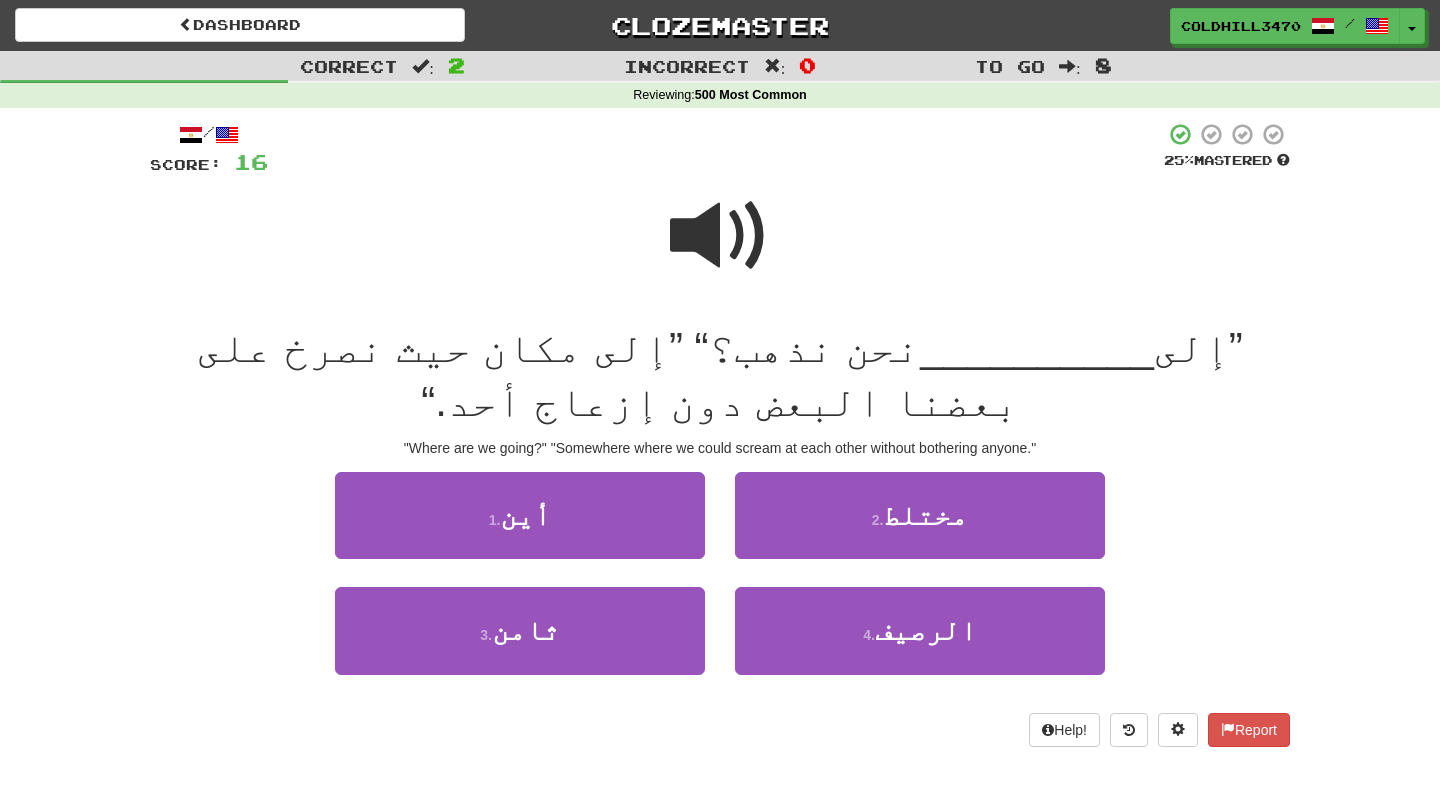 click at bounding box center [720, 236] 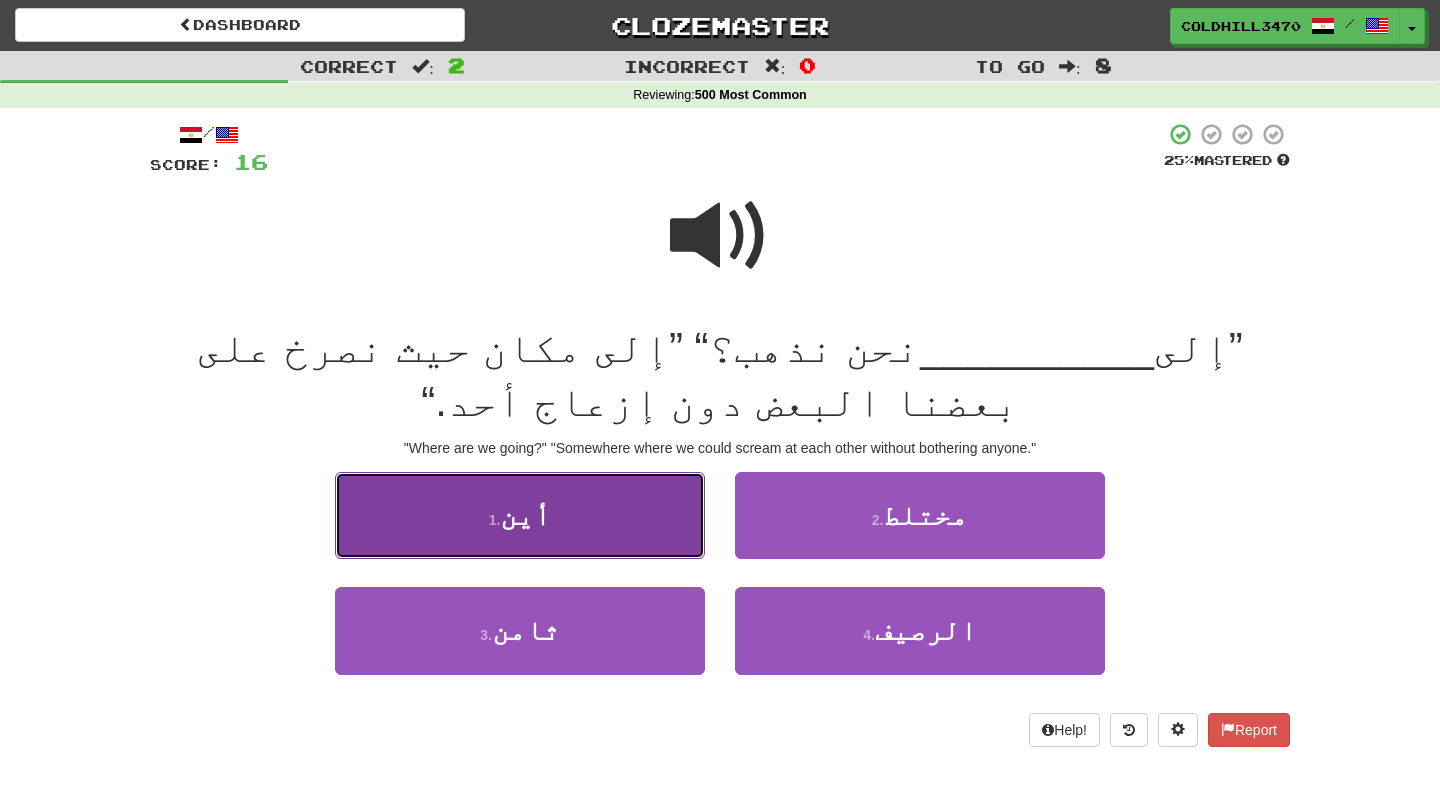click on "1 .  أين" at bounding box center [520, 515] 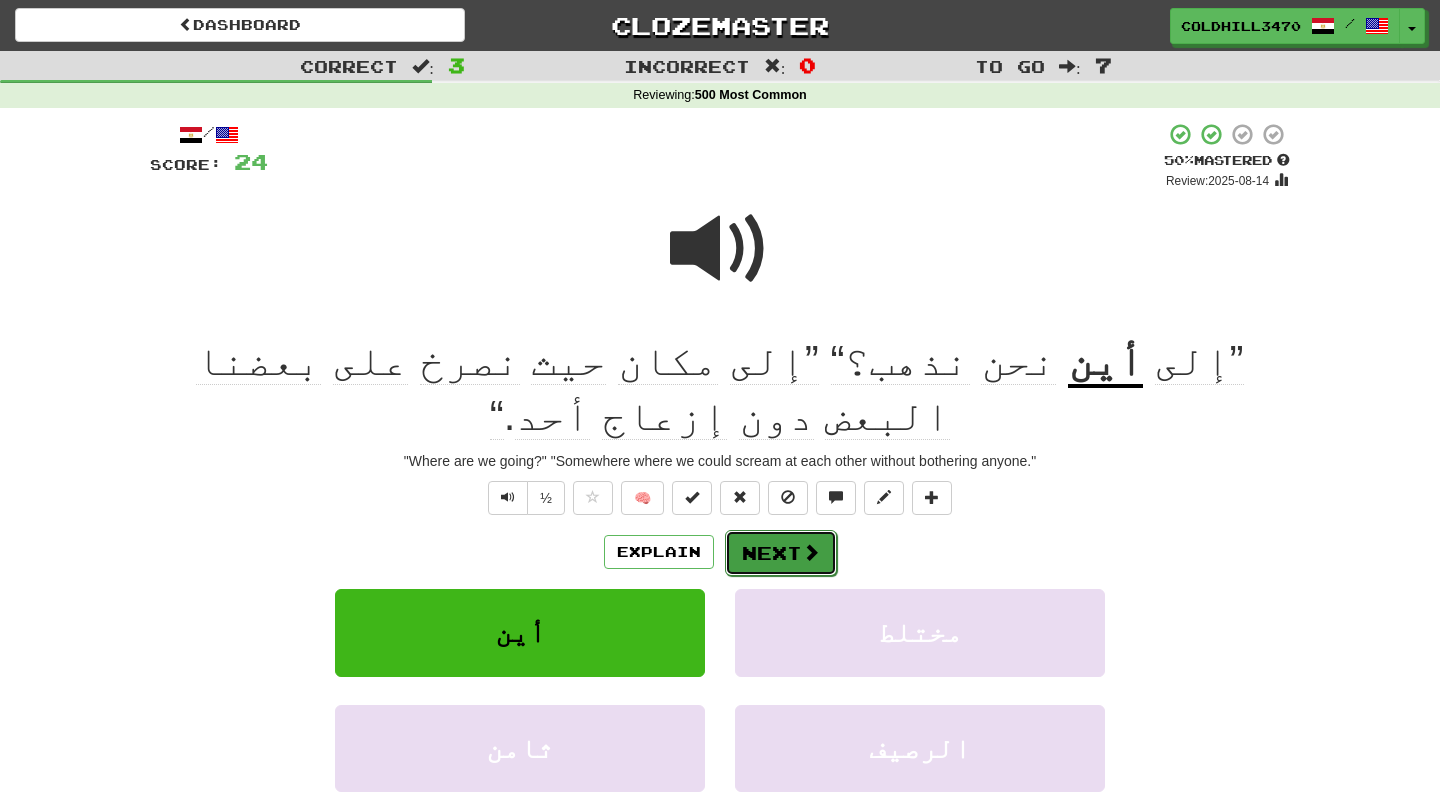 click on "Next" at bounding box center [781, 553] 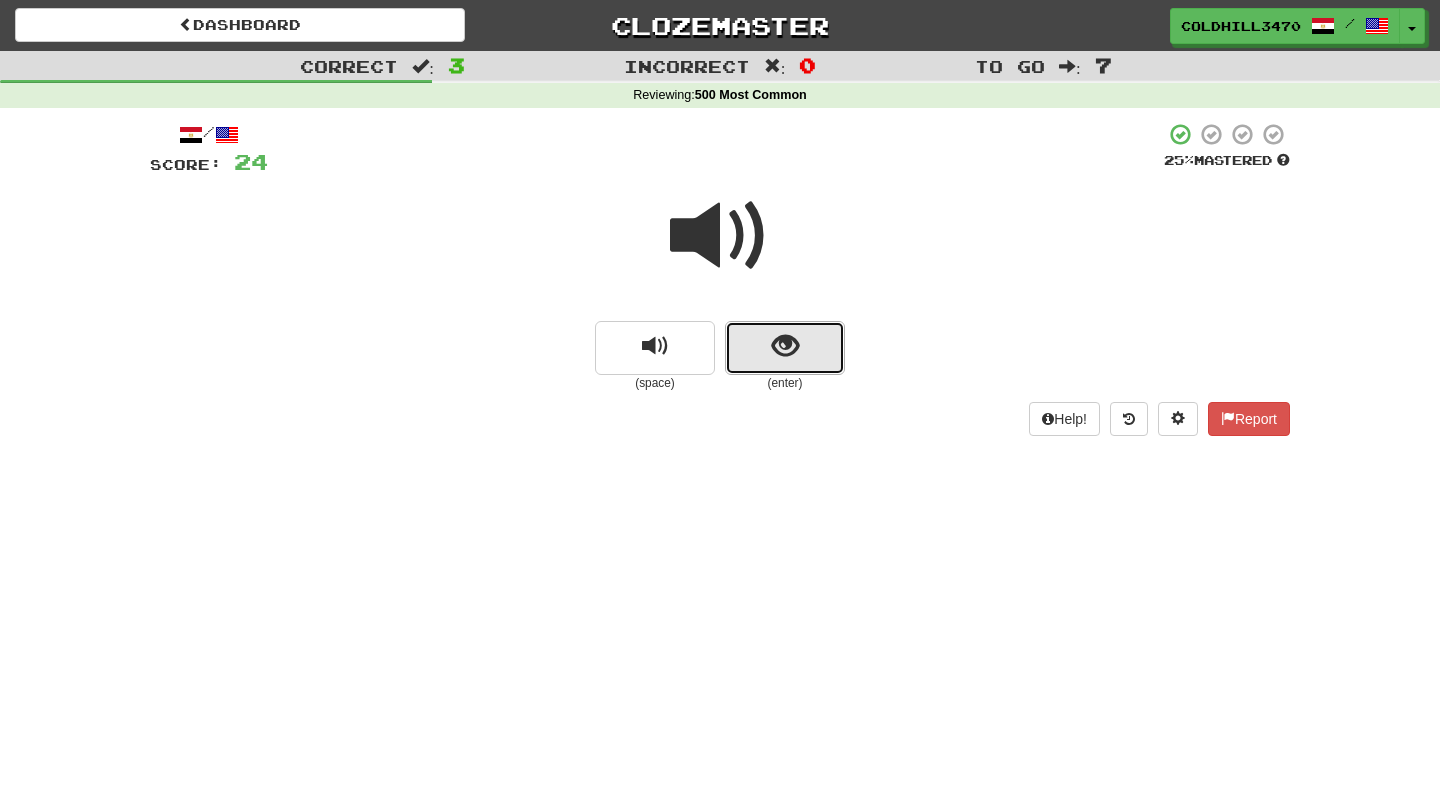 click at bounding box center (785, 348) 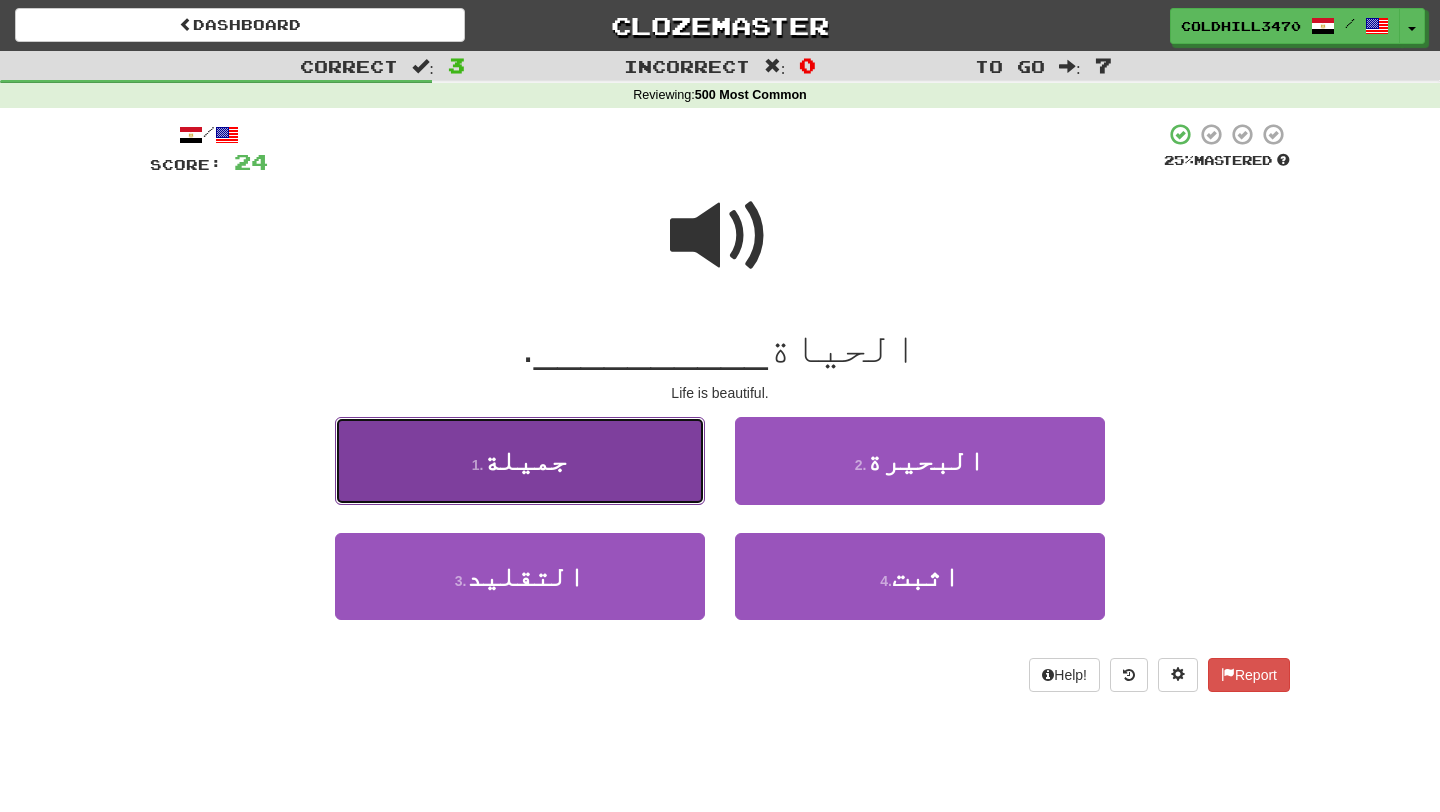 click on "1 .  جميلة" at bounding box center (520, 460) 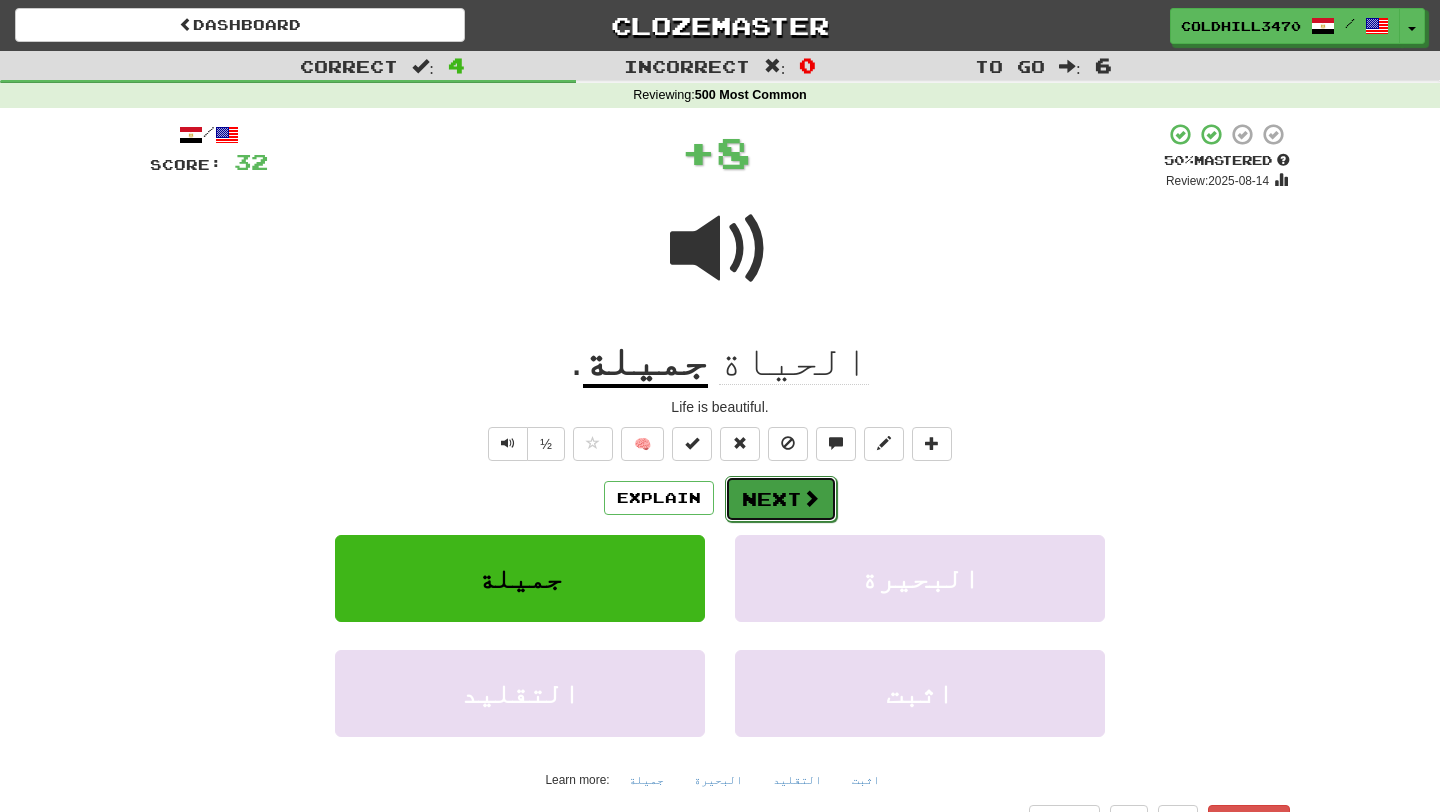 click on "Next" at bounding box center [781, 499] 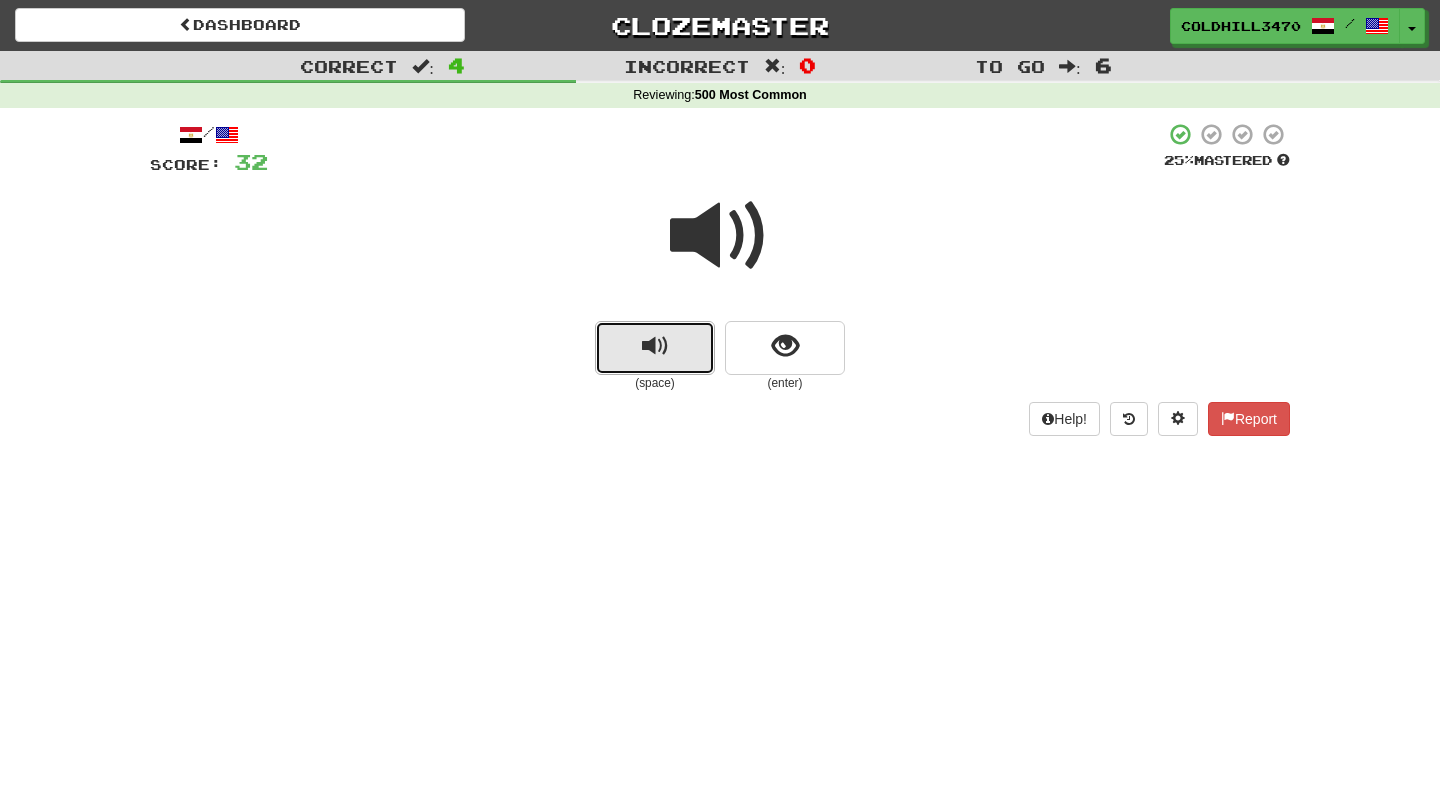 click at bounding box center [655, 346] 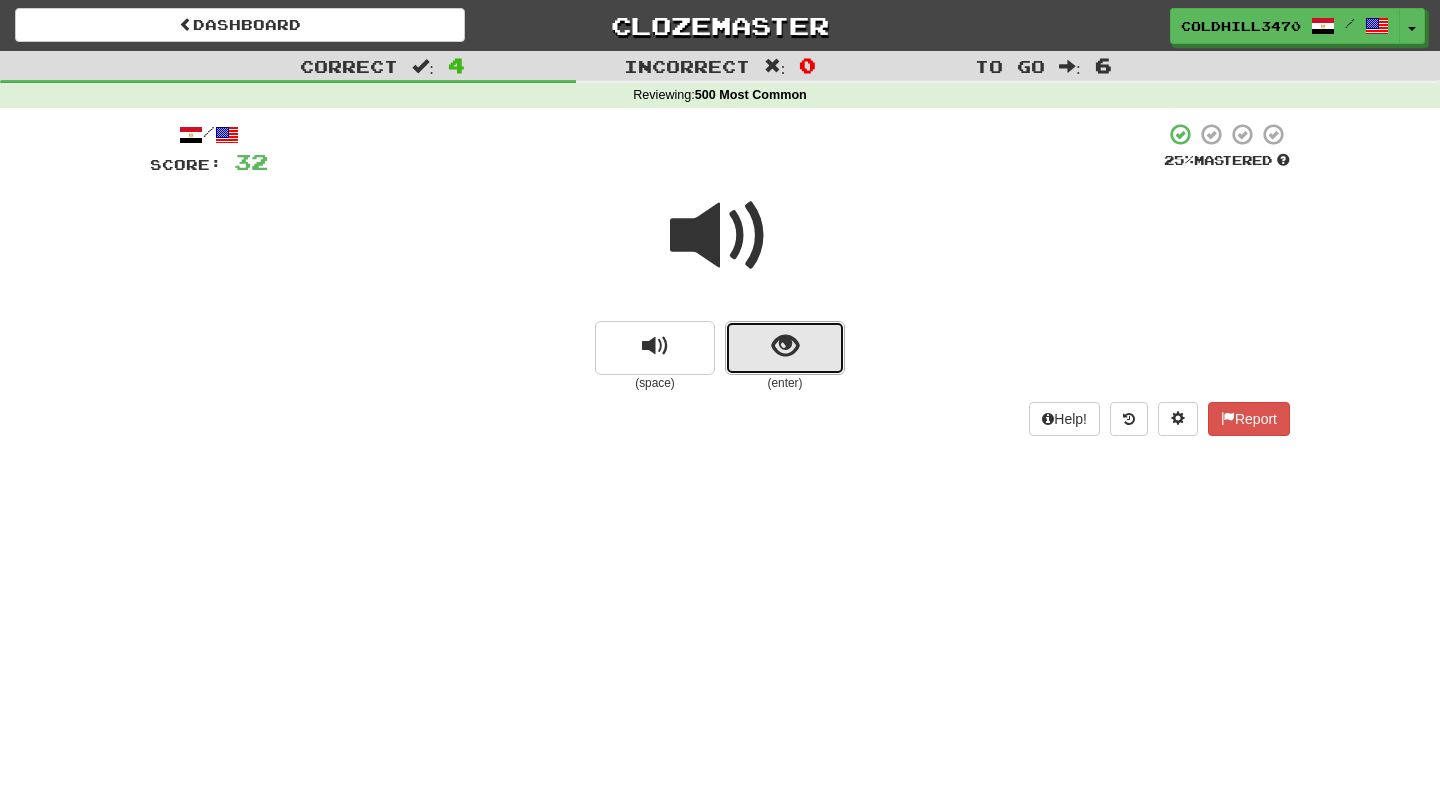 click at bounding box center (785, 346) 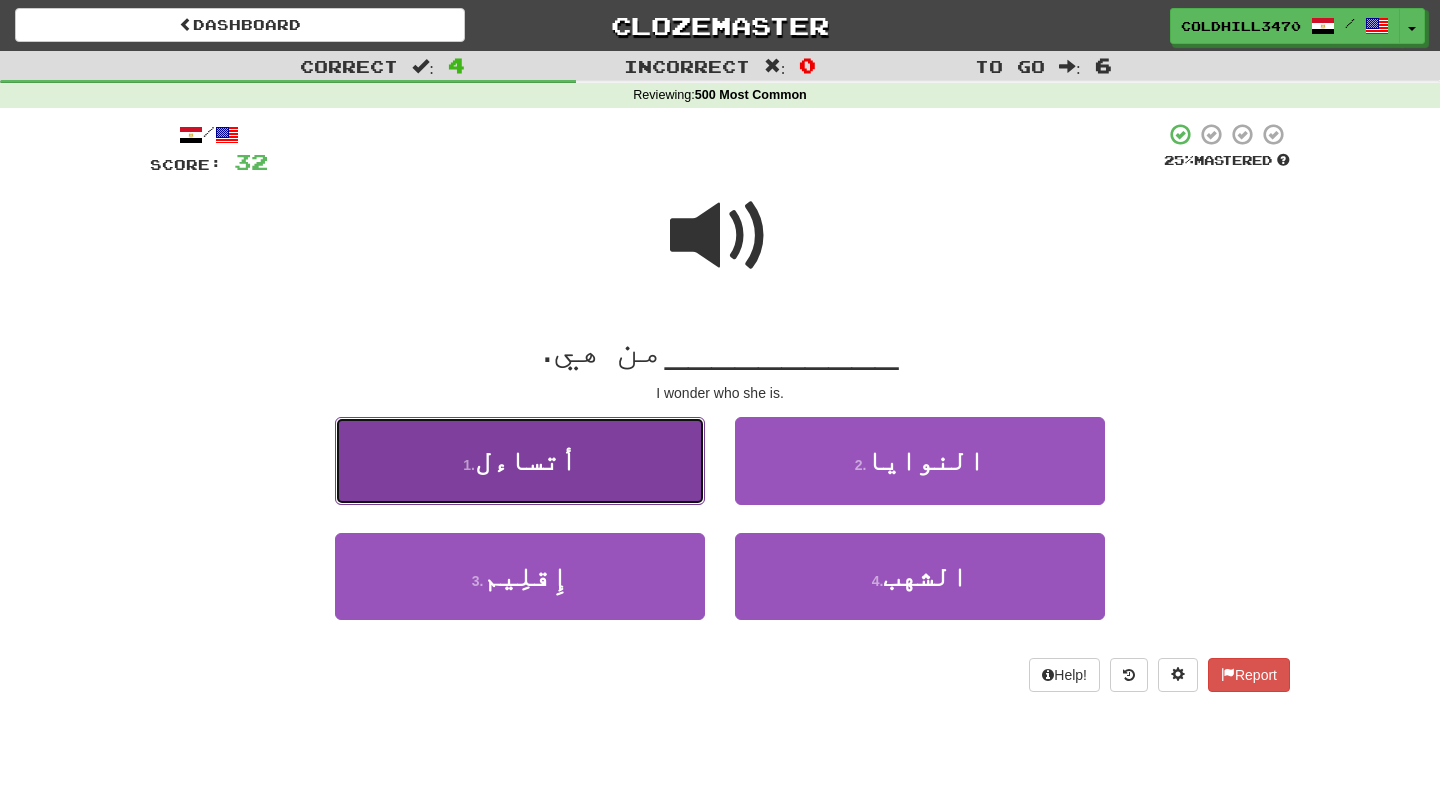 click on "1 .  أتساءل" at bounding box center [520, 460] 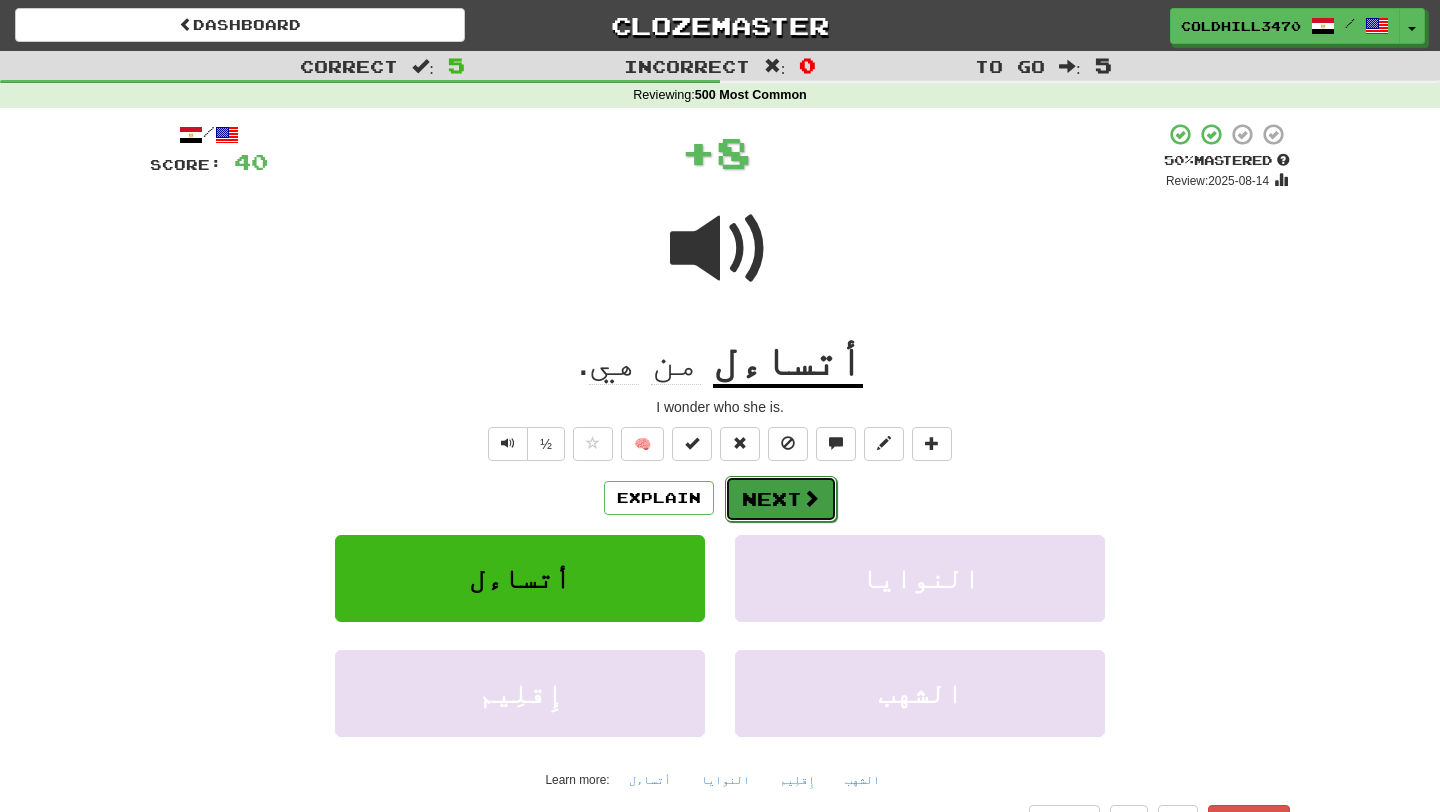 click on "Next" at bounding box center (781, 499) 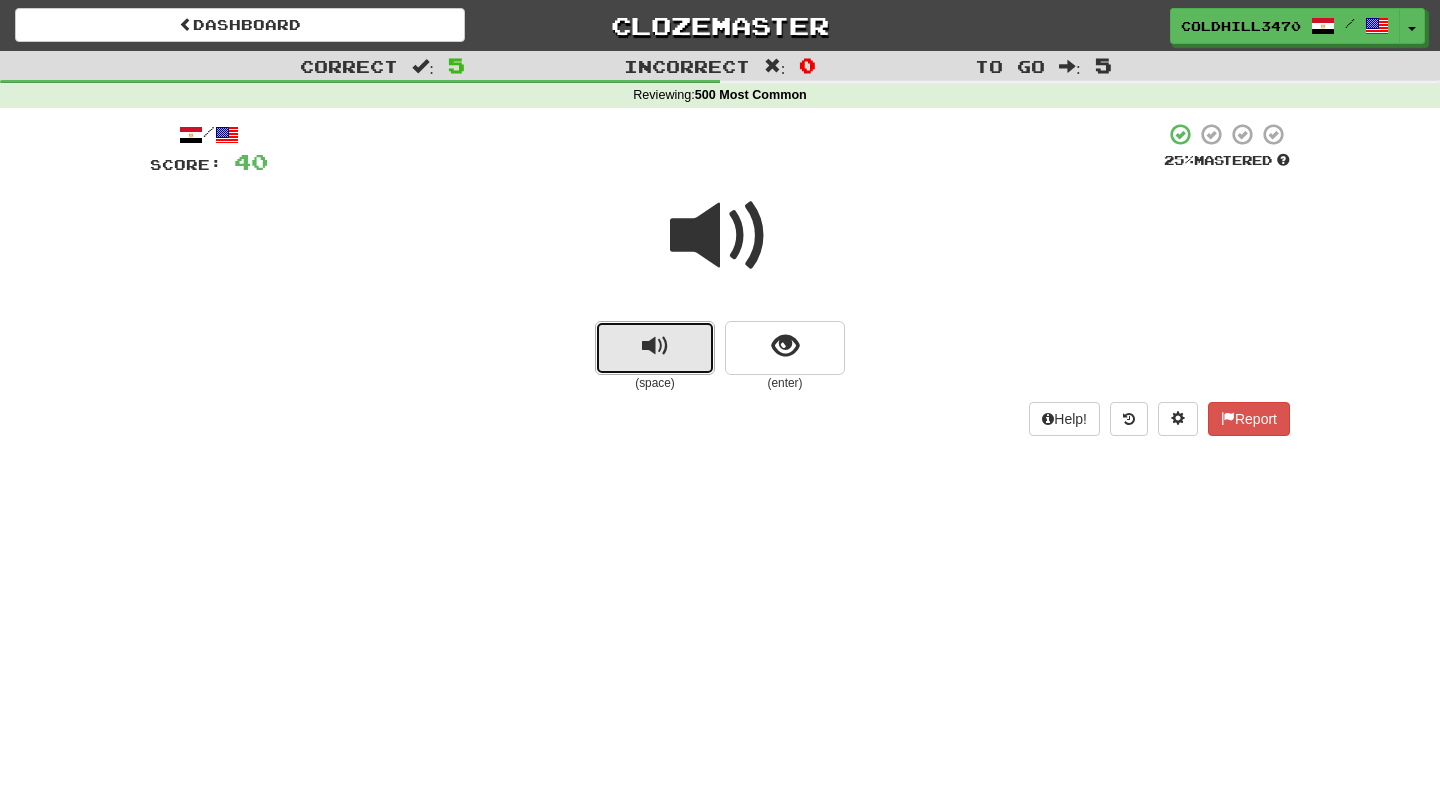 click at bounding box center (655, 348) 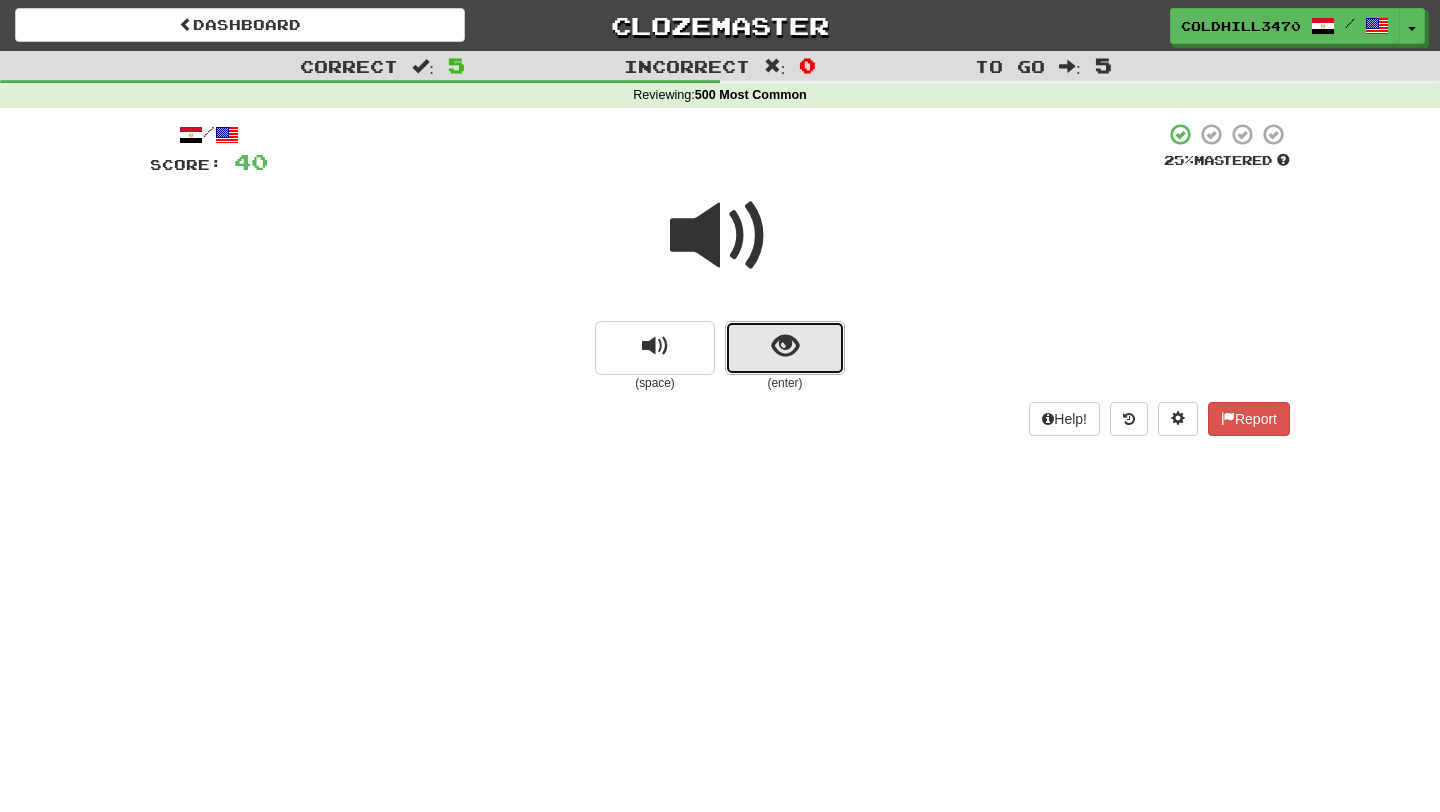 click at bounding box center (785, 348) 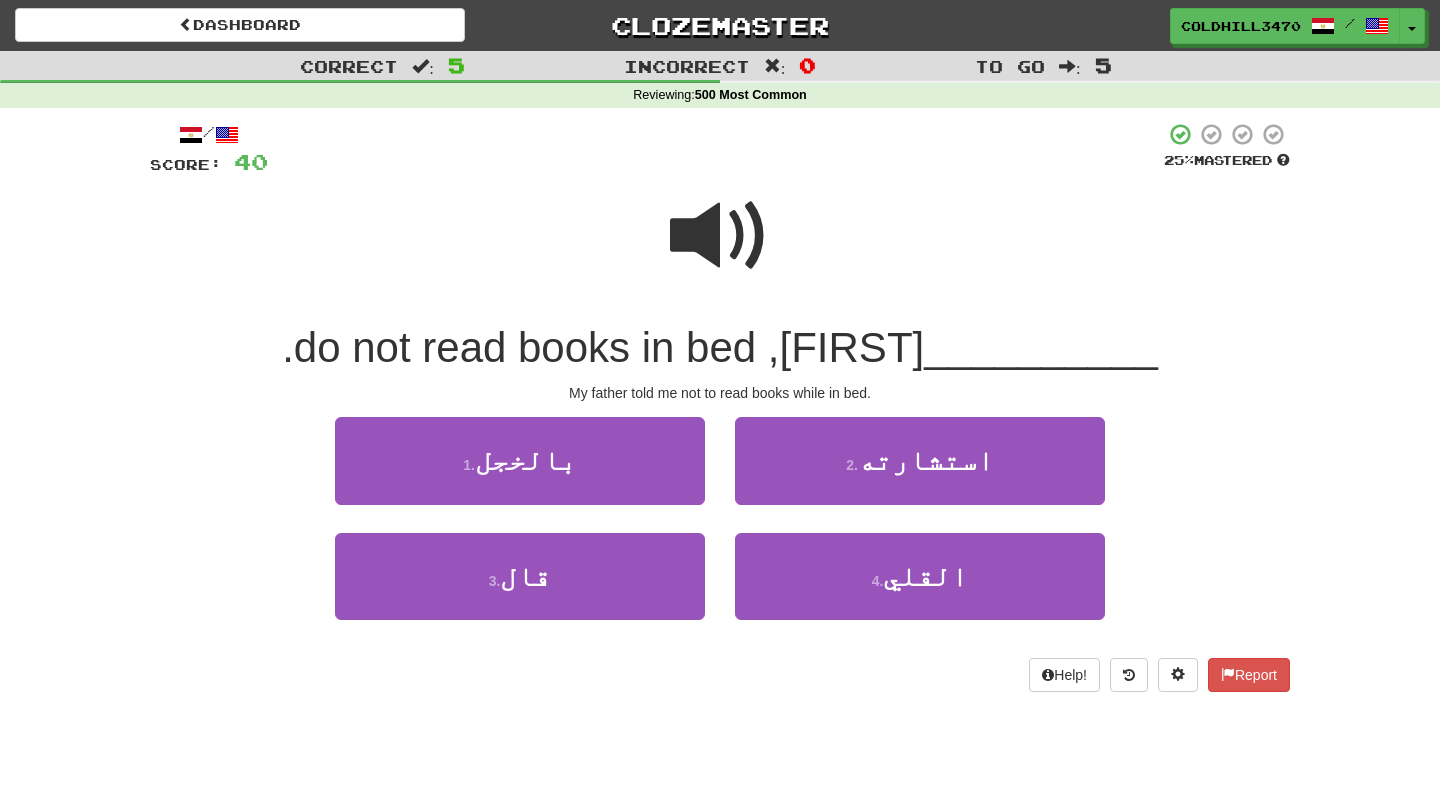click at bounding box center (720, 236) 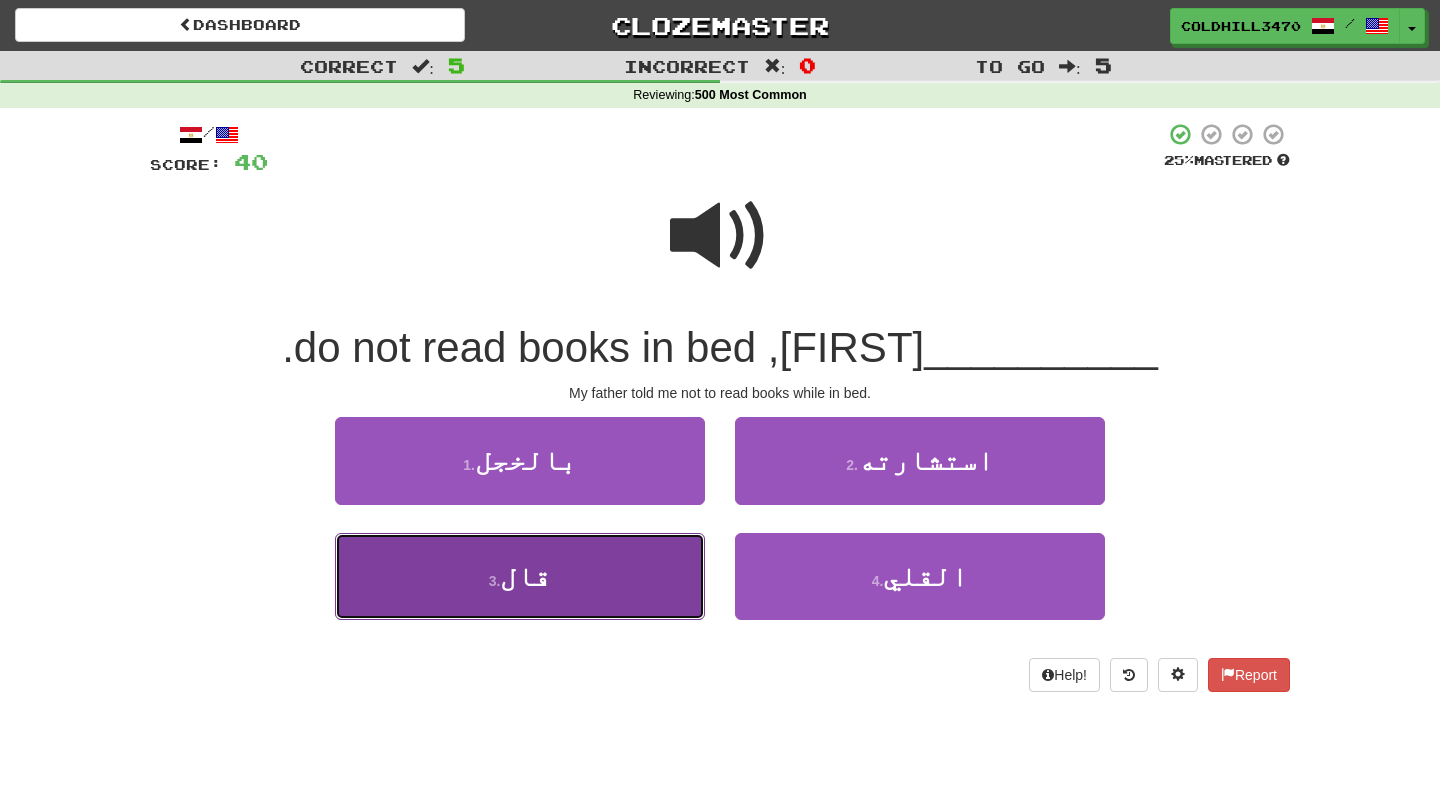 click on "قال" at bounding box center [525, 576] 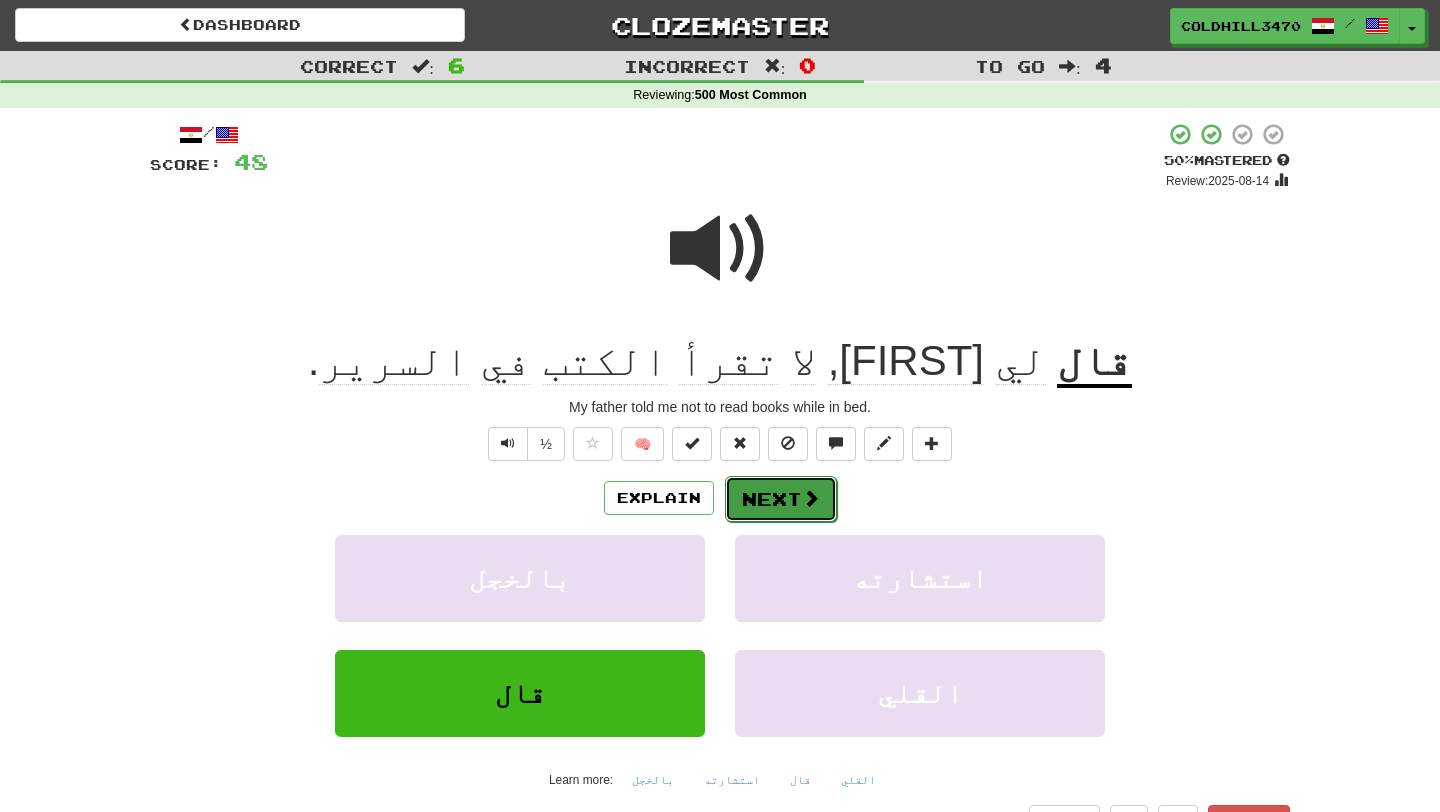 click on "Next" at bounding box center (781, 499) 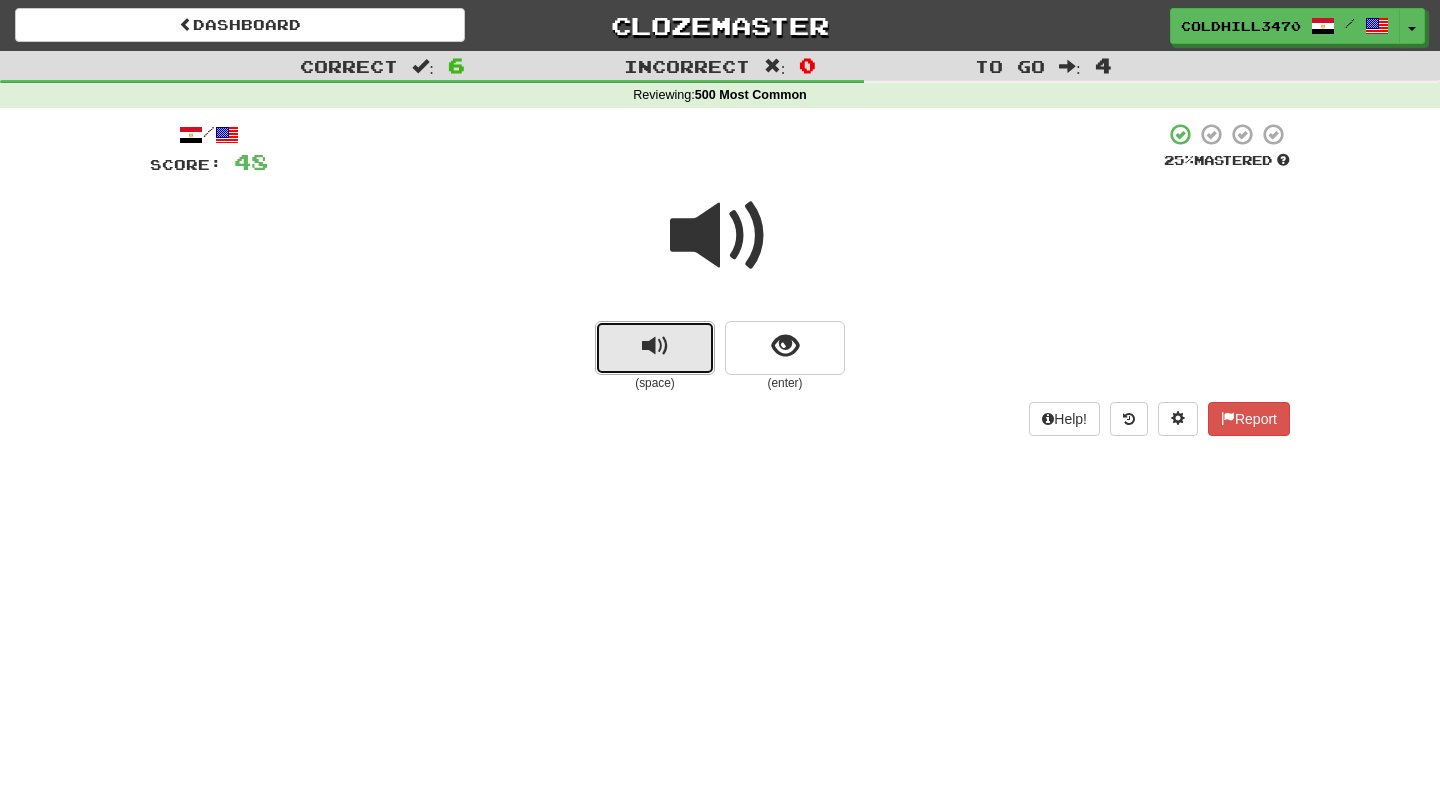 click at bounding box center (655, 346) 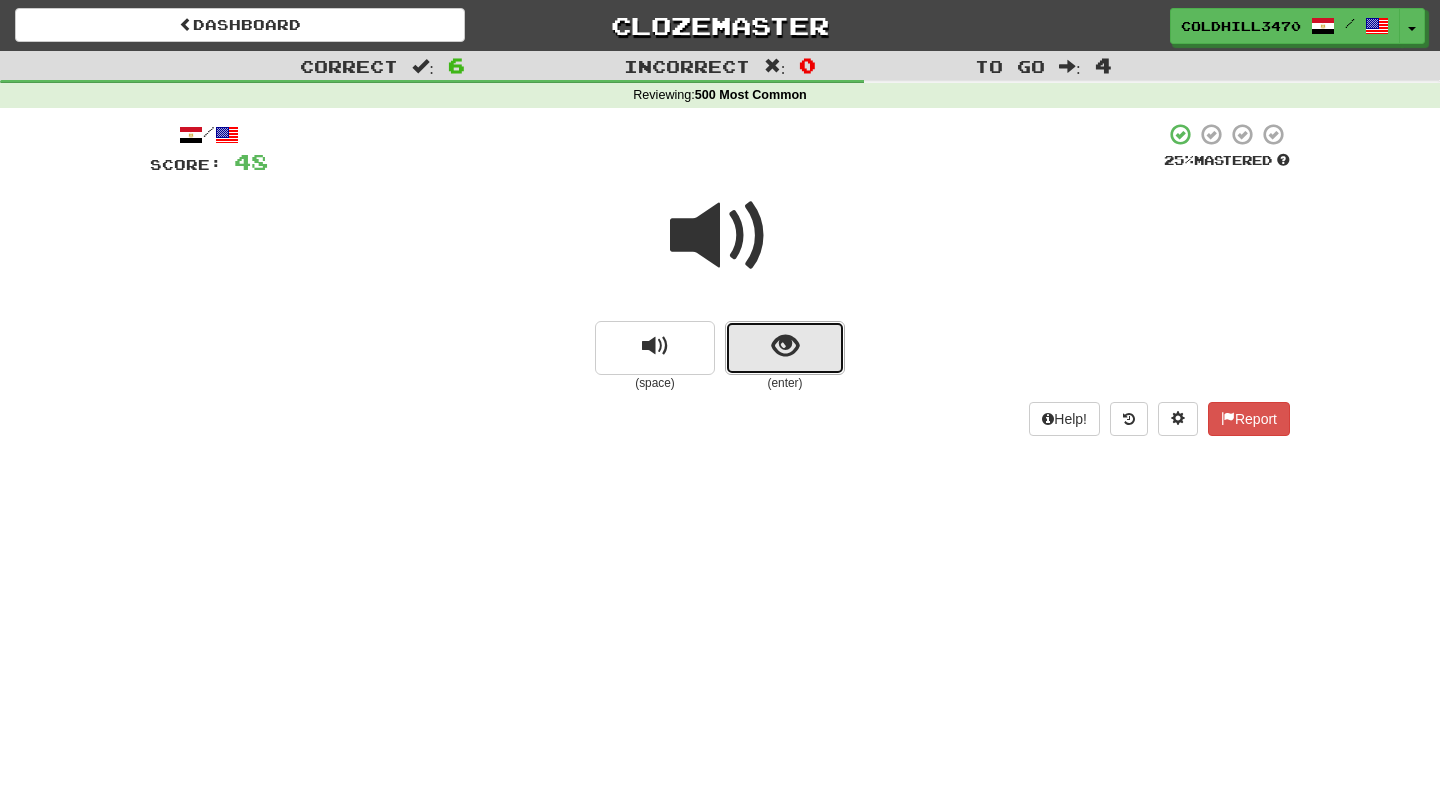 click at bounding box center [785, 348] 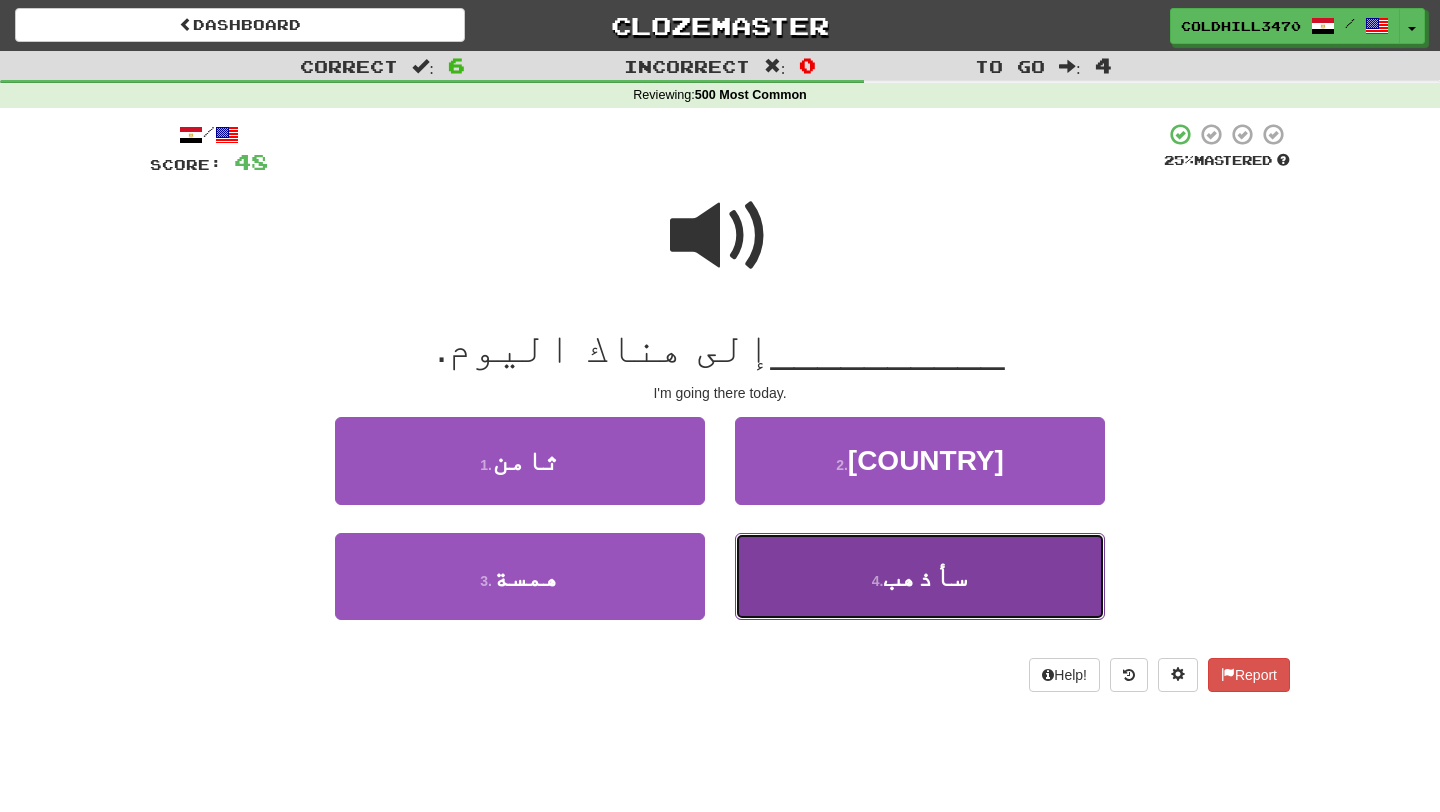 click on "4 .  سأذهب" at bounding box center (920, 576) 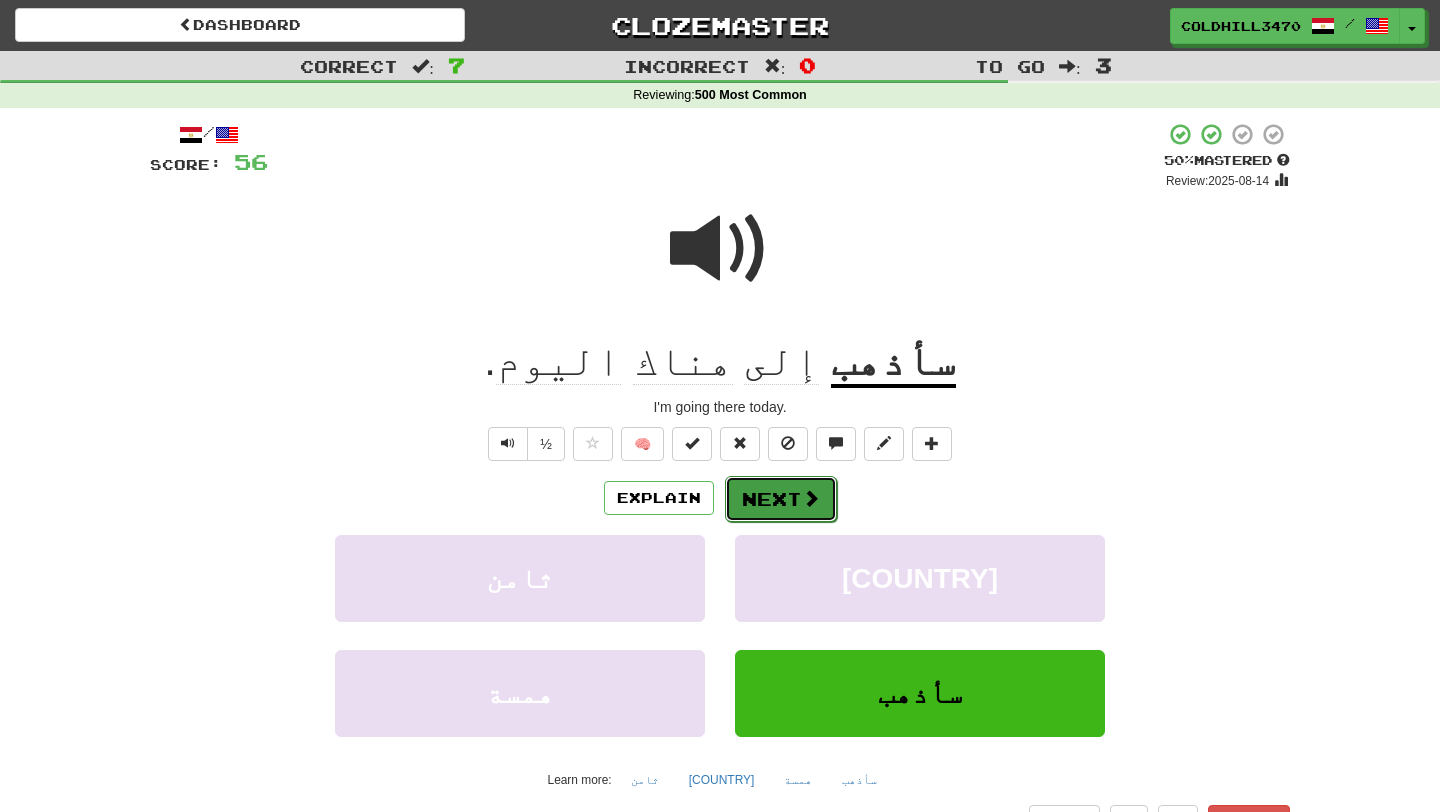 click on "Next" at bounding box center (781, 499) 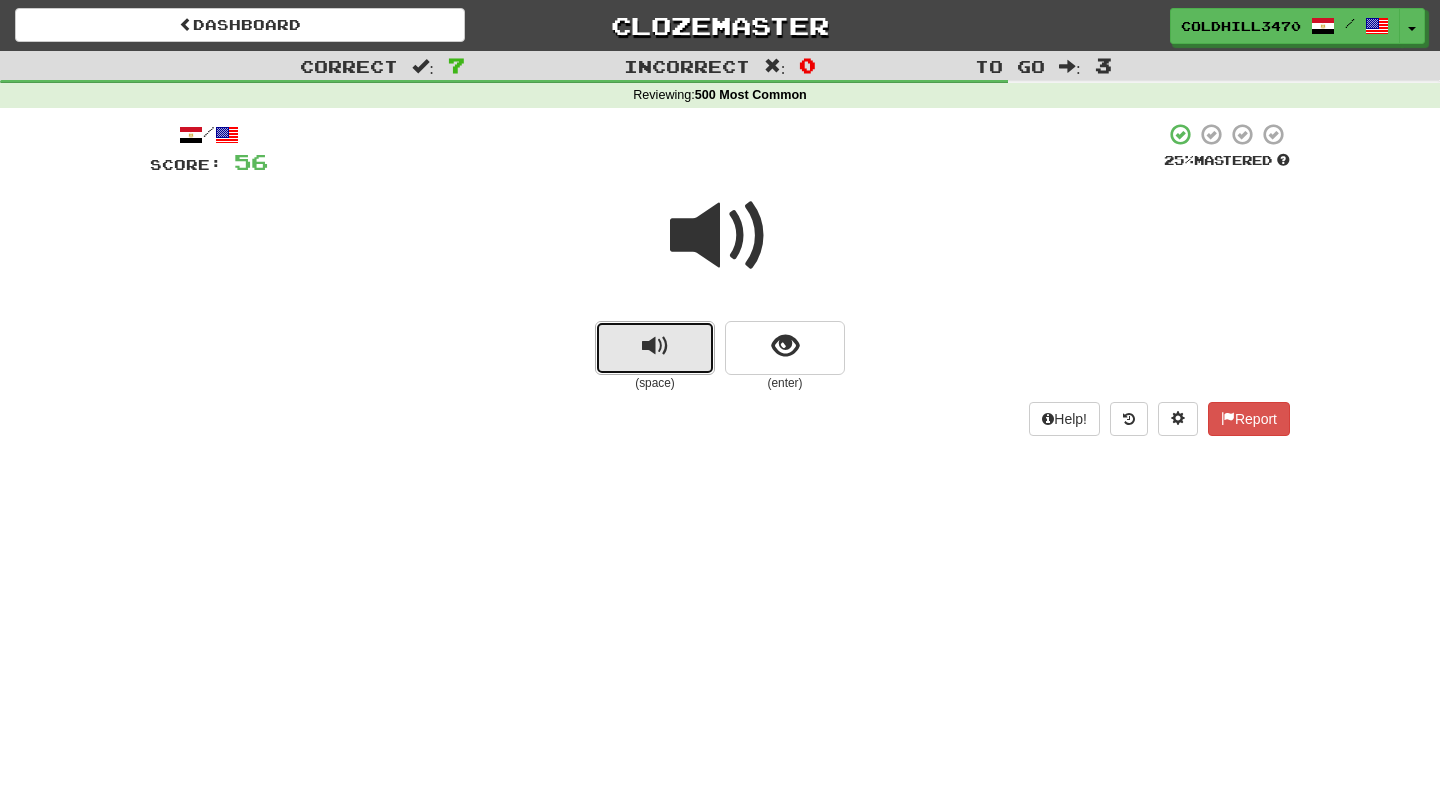 click at bounding box center [655, 346] 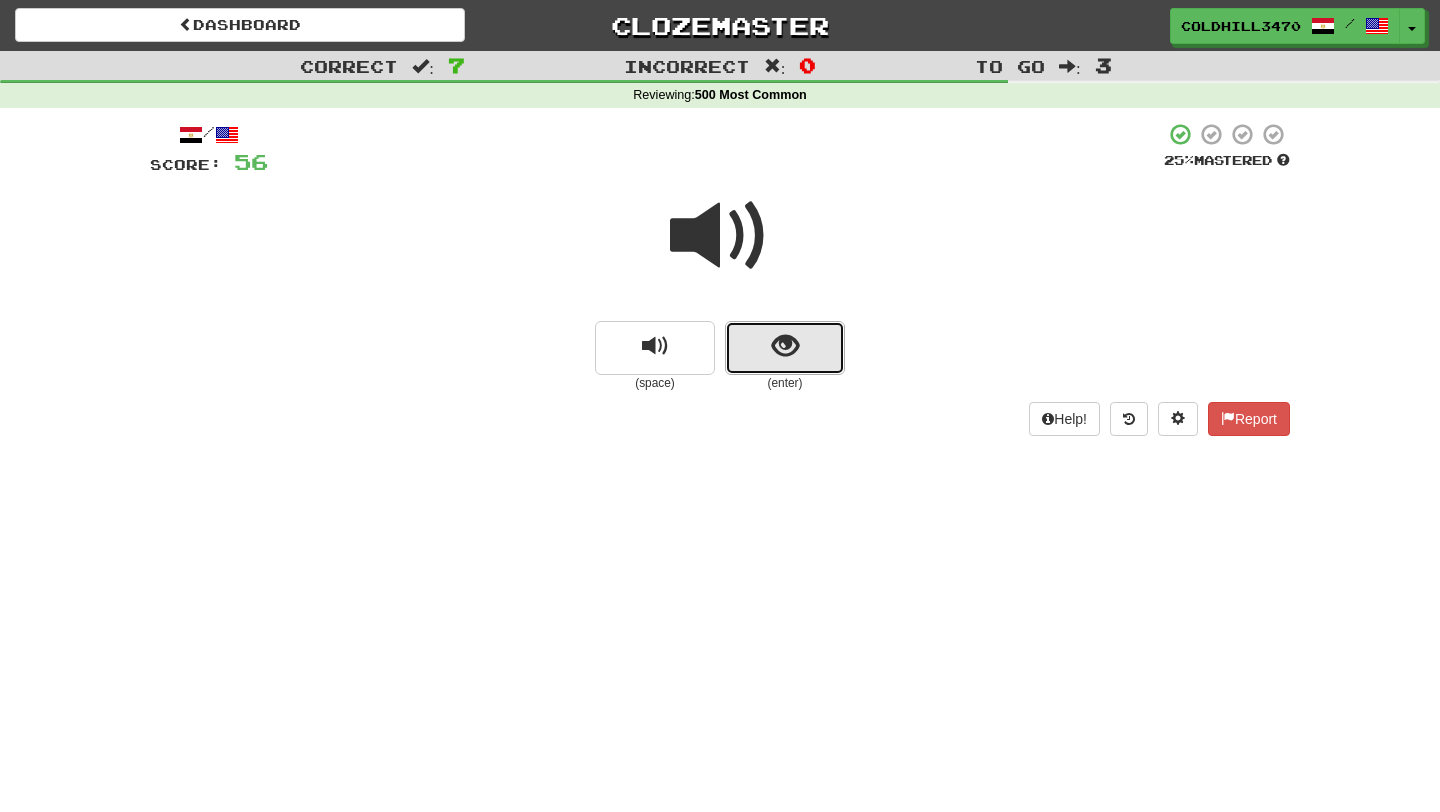 click at bounding box center (785, 346) 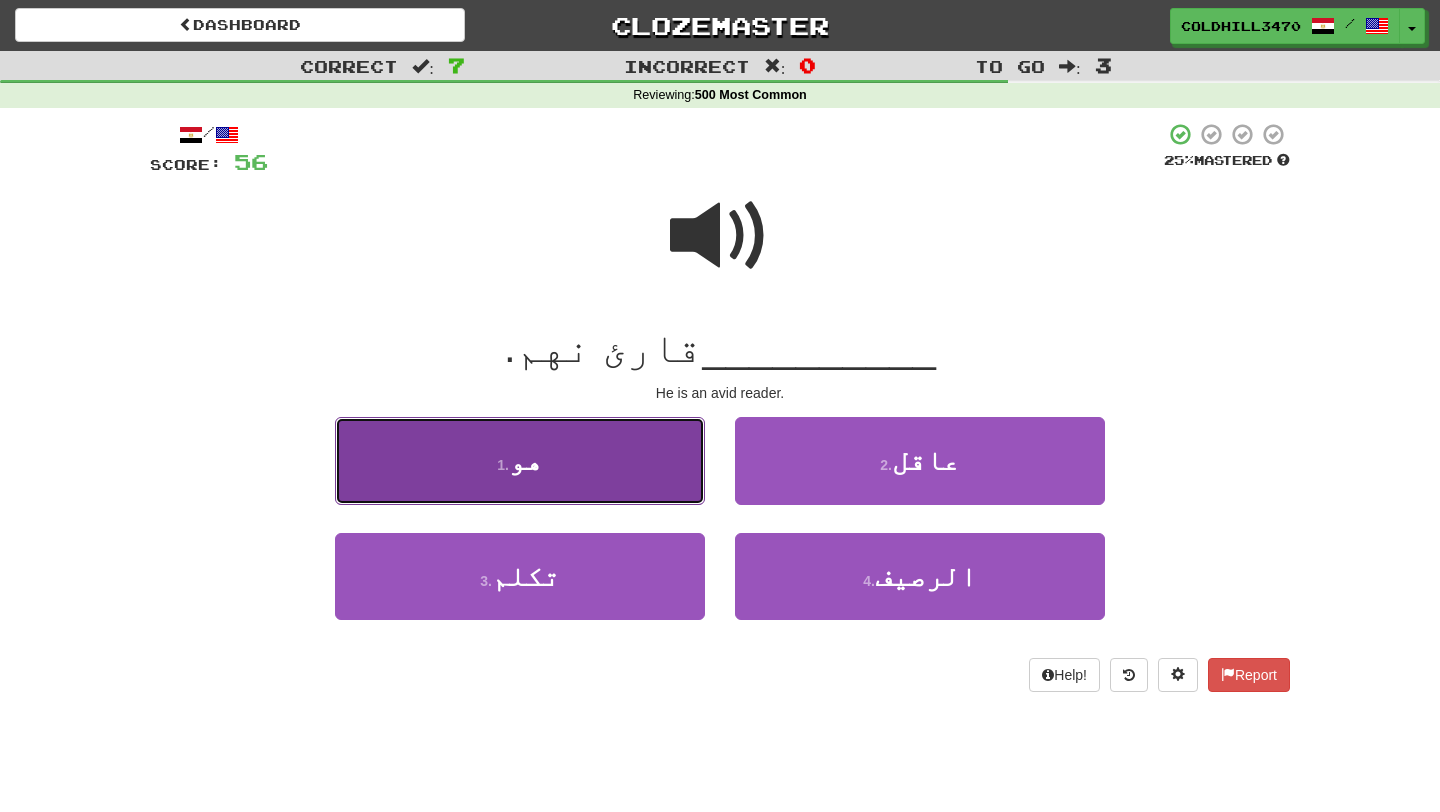 click on "1 .  هو" at bounding box center (520, 460) 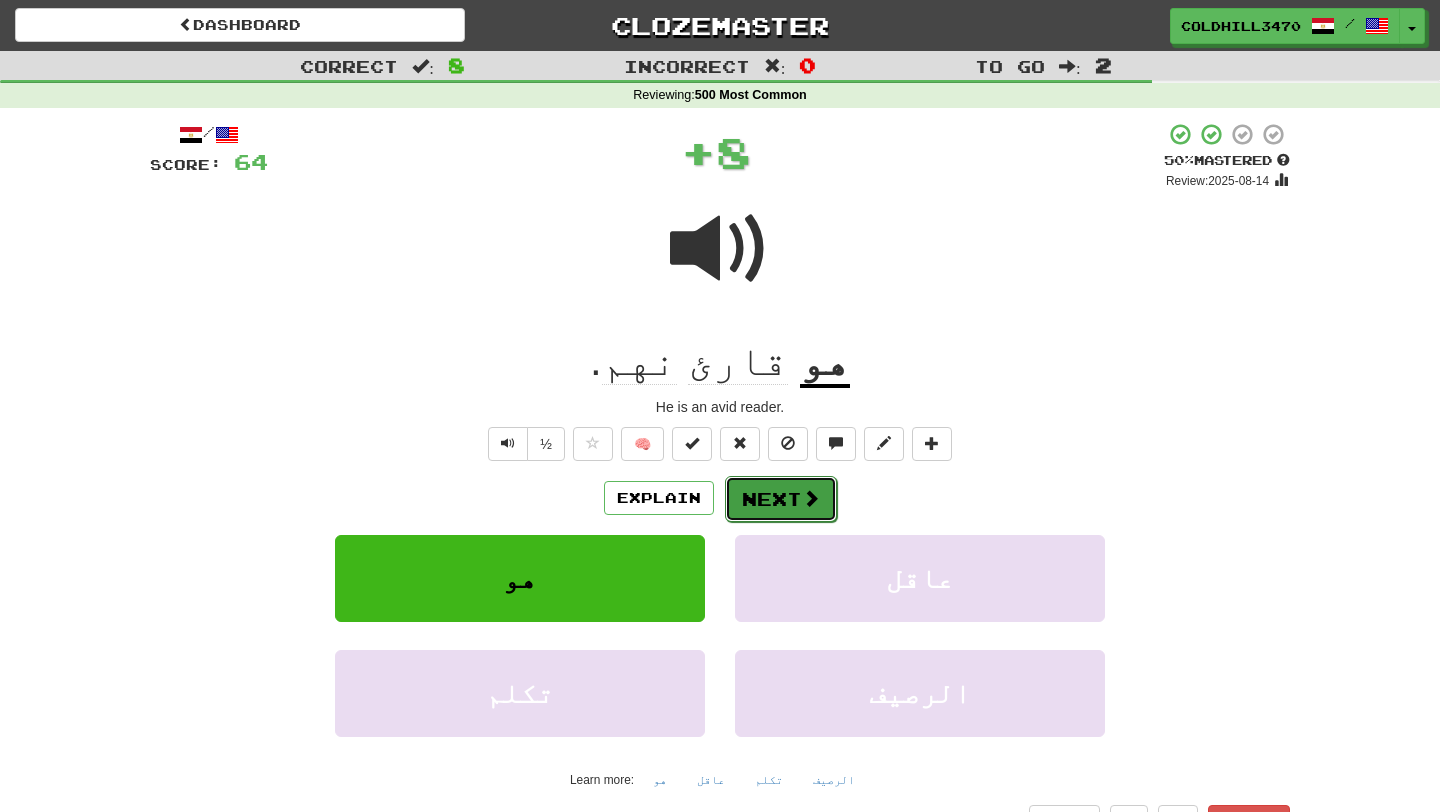 click on "Next" at bounding box center (781, 499) 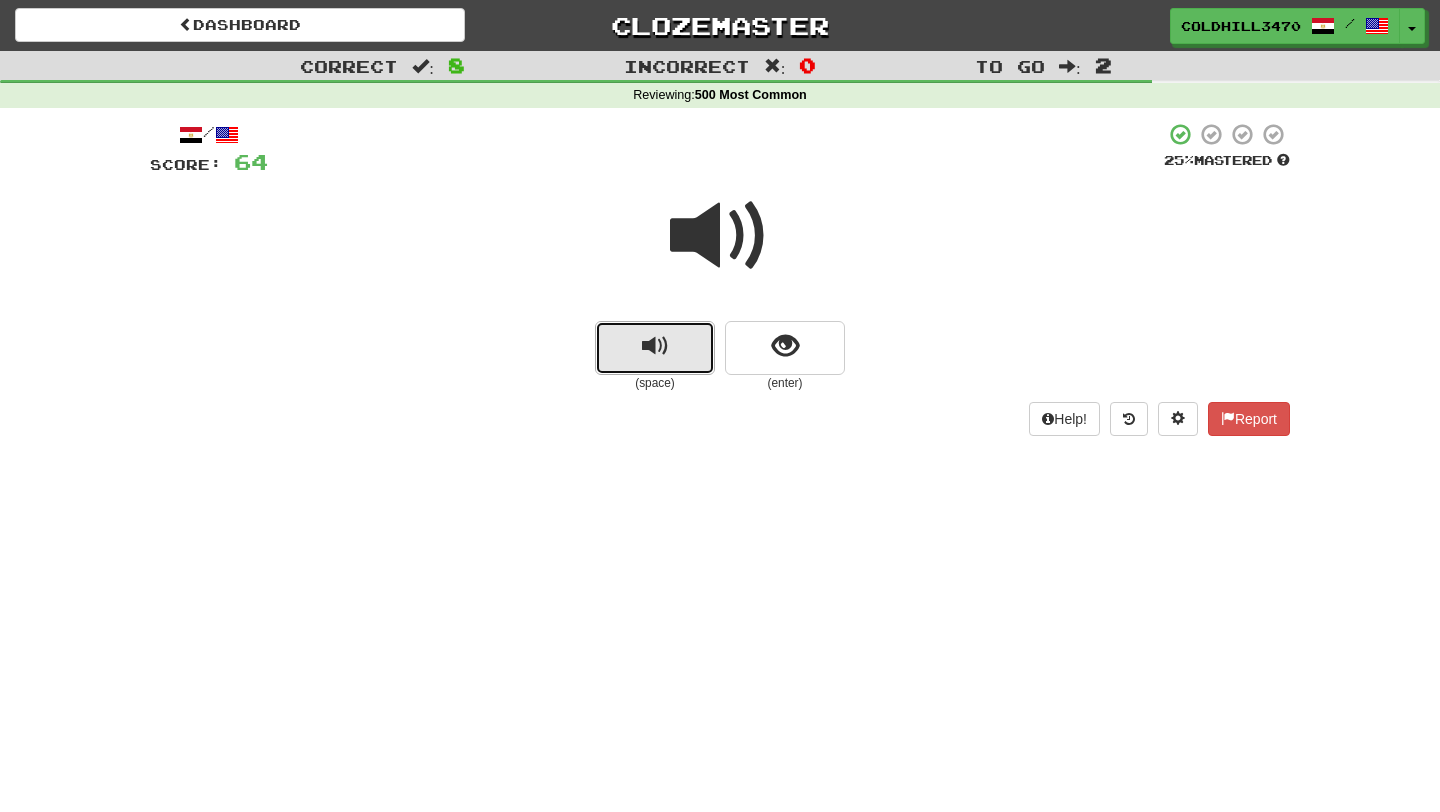 click at bounding box center [655, 346] 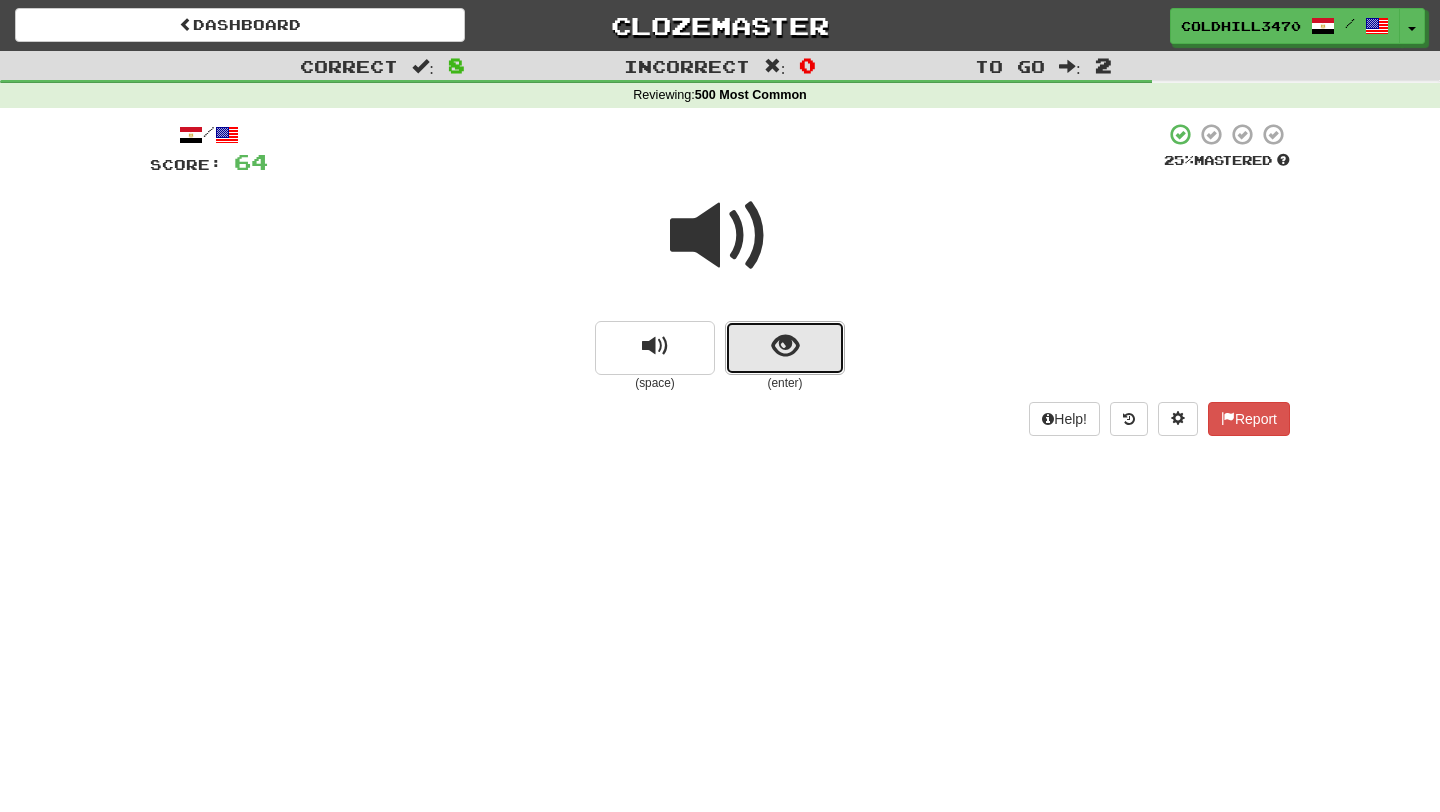 click at bounding box center (785, 346) 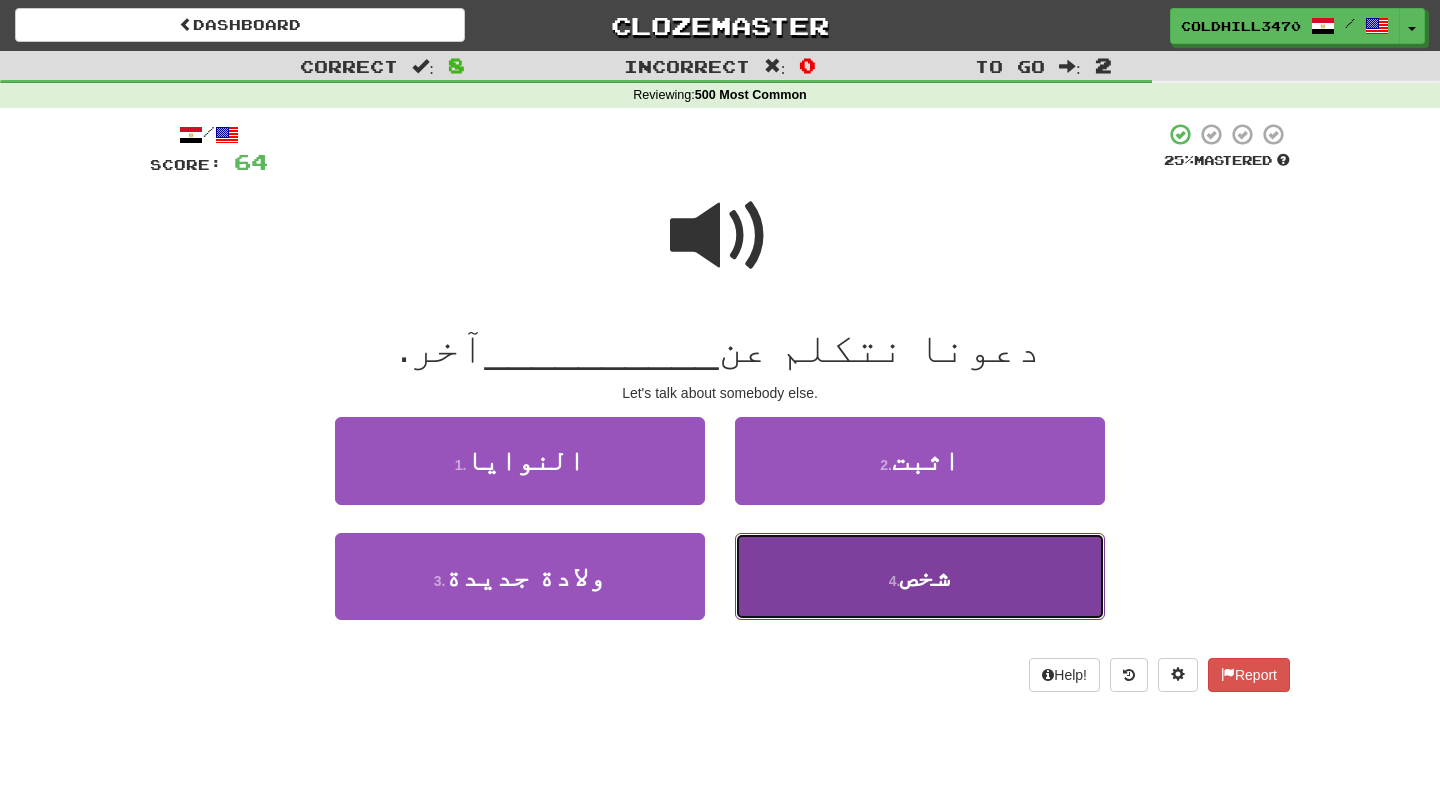 click on "4 .  شخص" at bounding box center [920, 576] 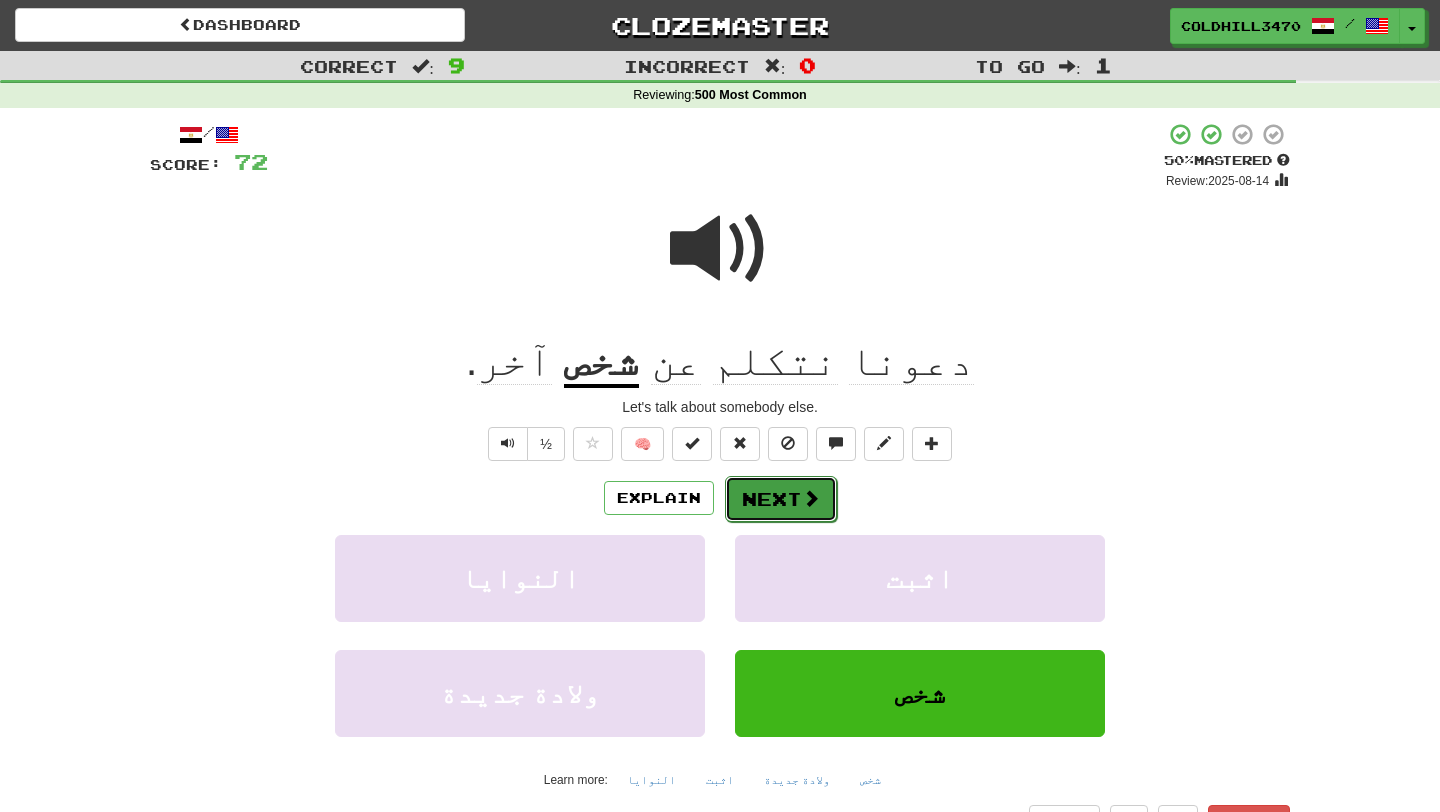click at bounding box center [811, 498] 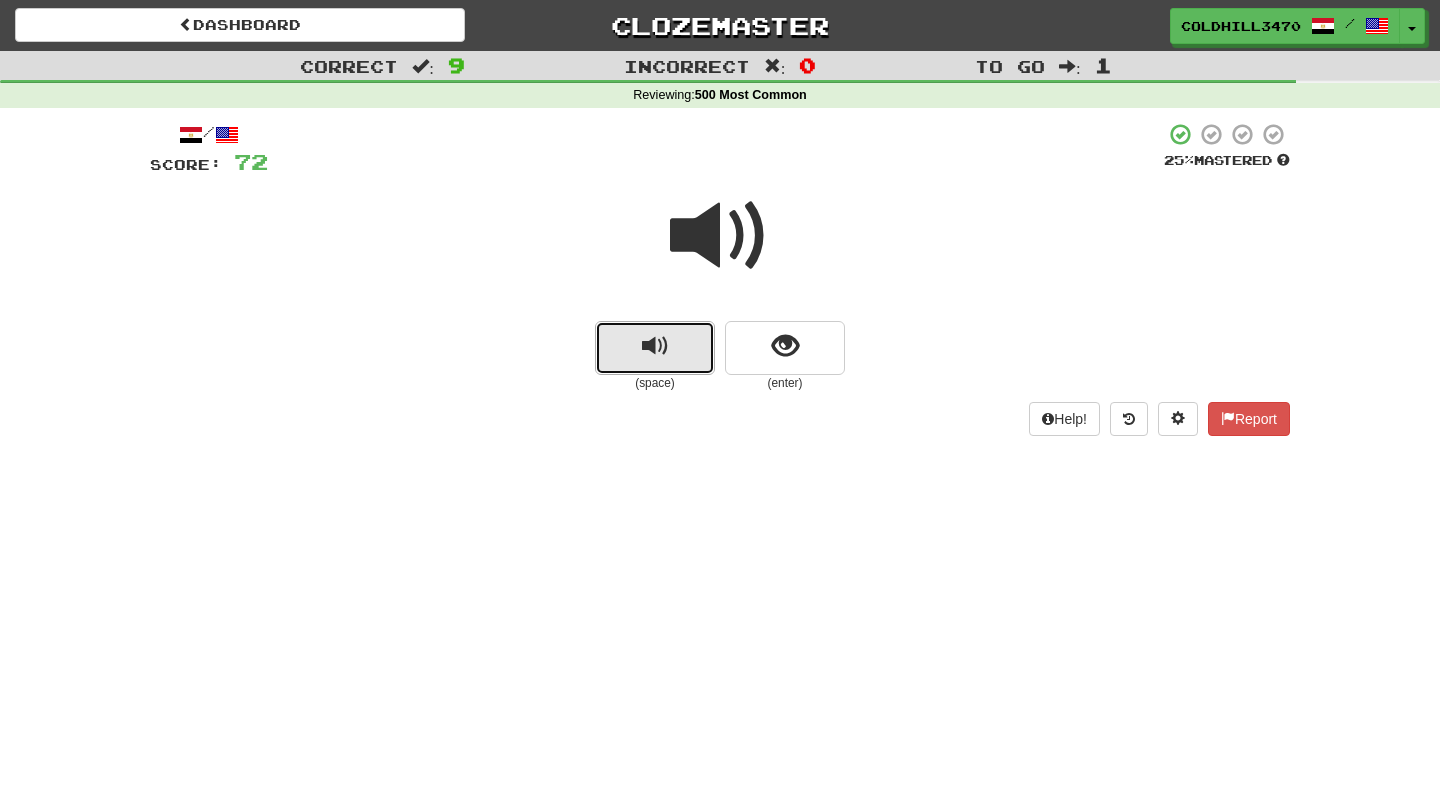 click at bounding box center (655, 348) 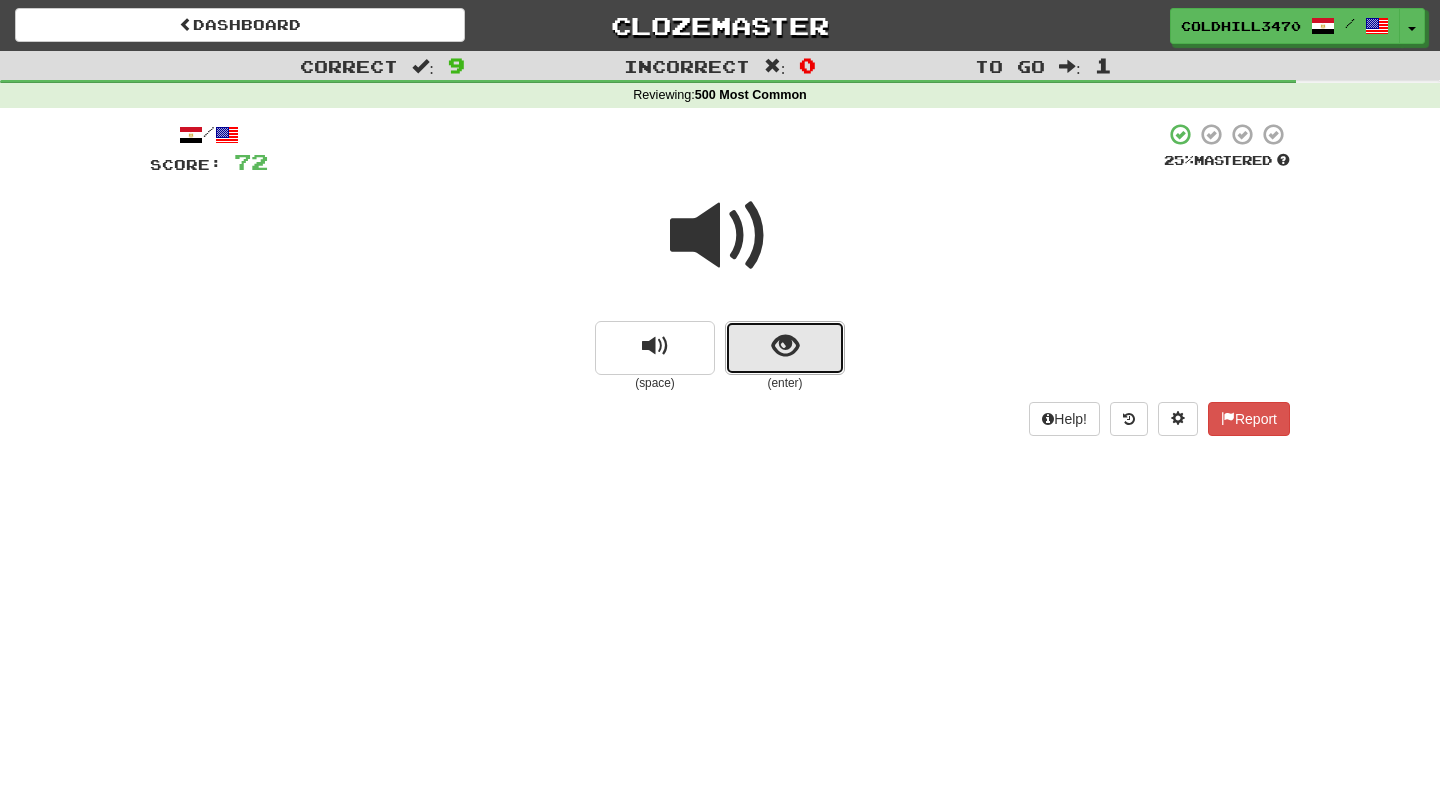 click at bounding box center [785, 346] 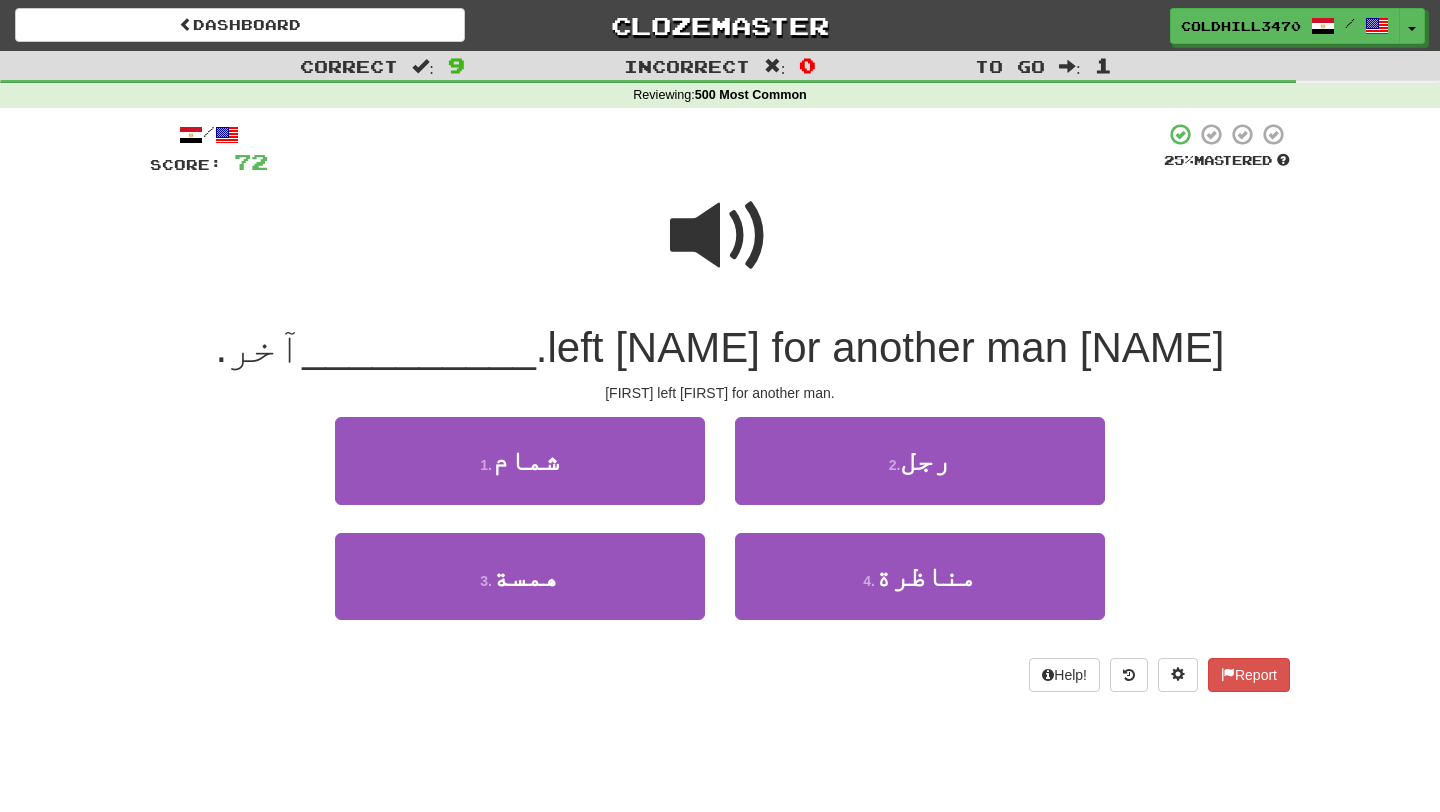 click at bounding box center (720, 236) 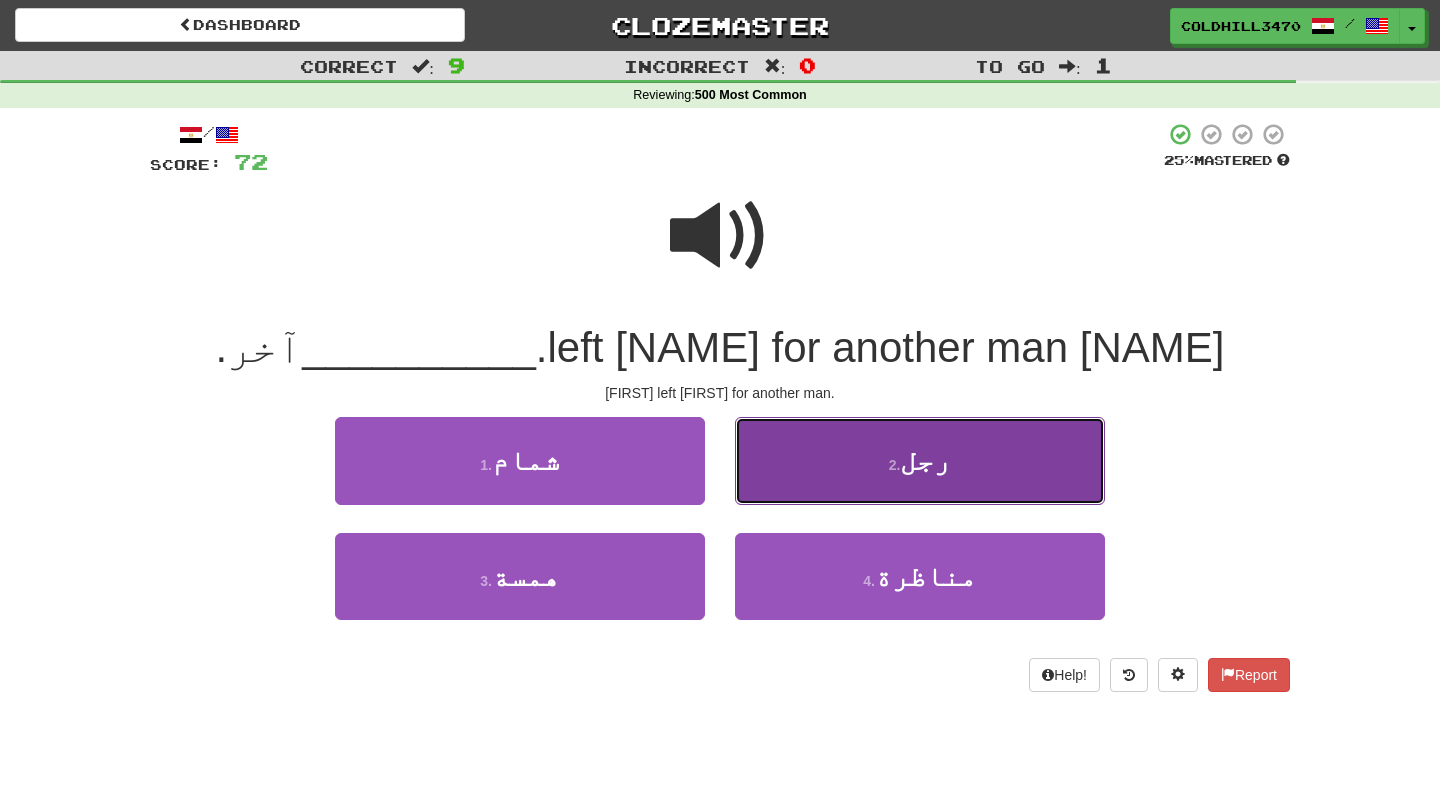 click on "2 ." at bounding box center (895, 465) 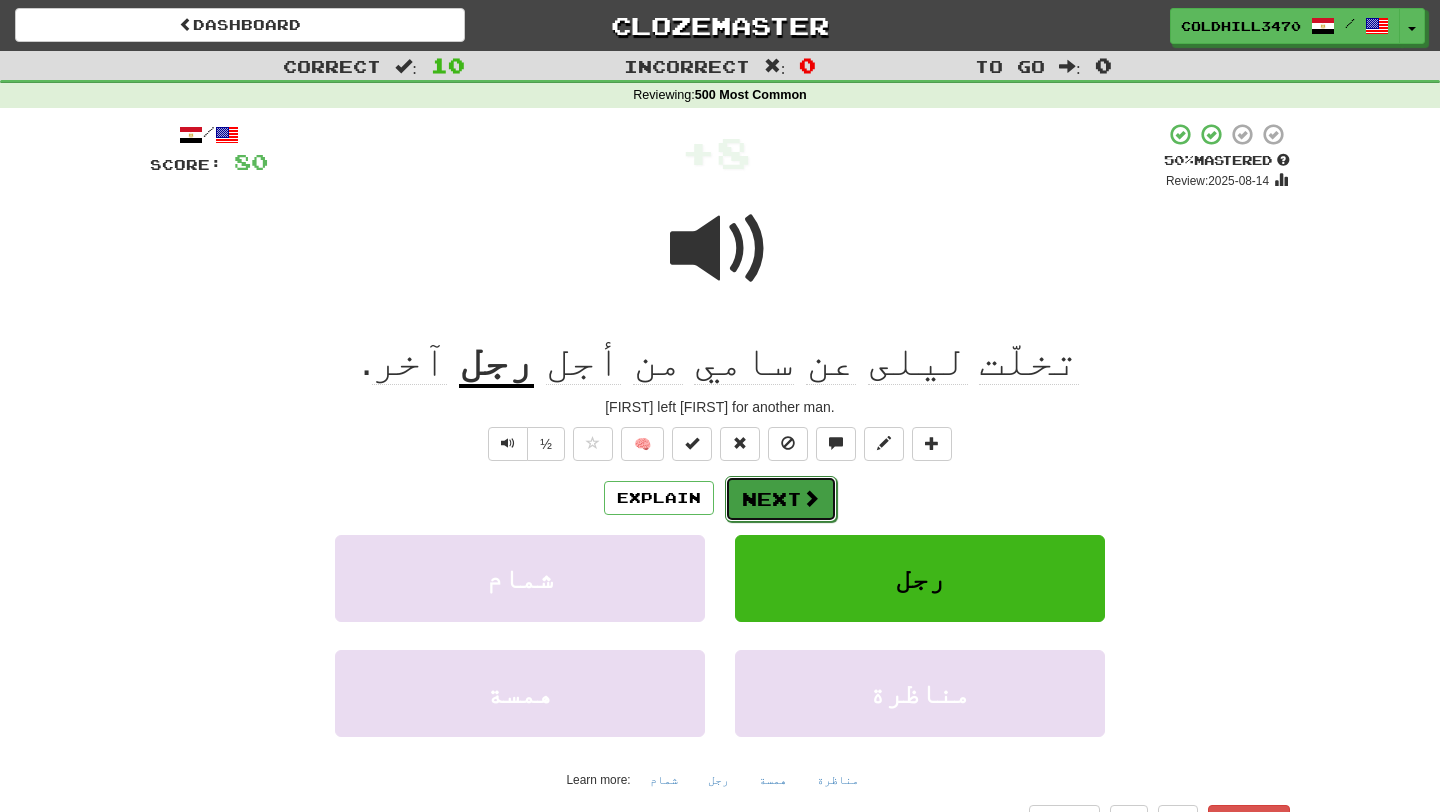click on "Next" at bounding box center (781, 499) 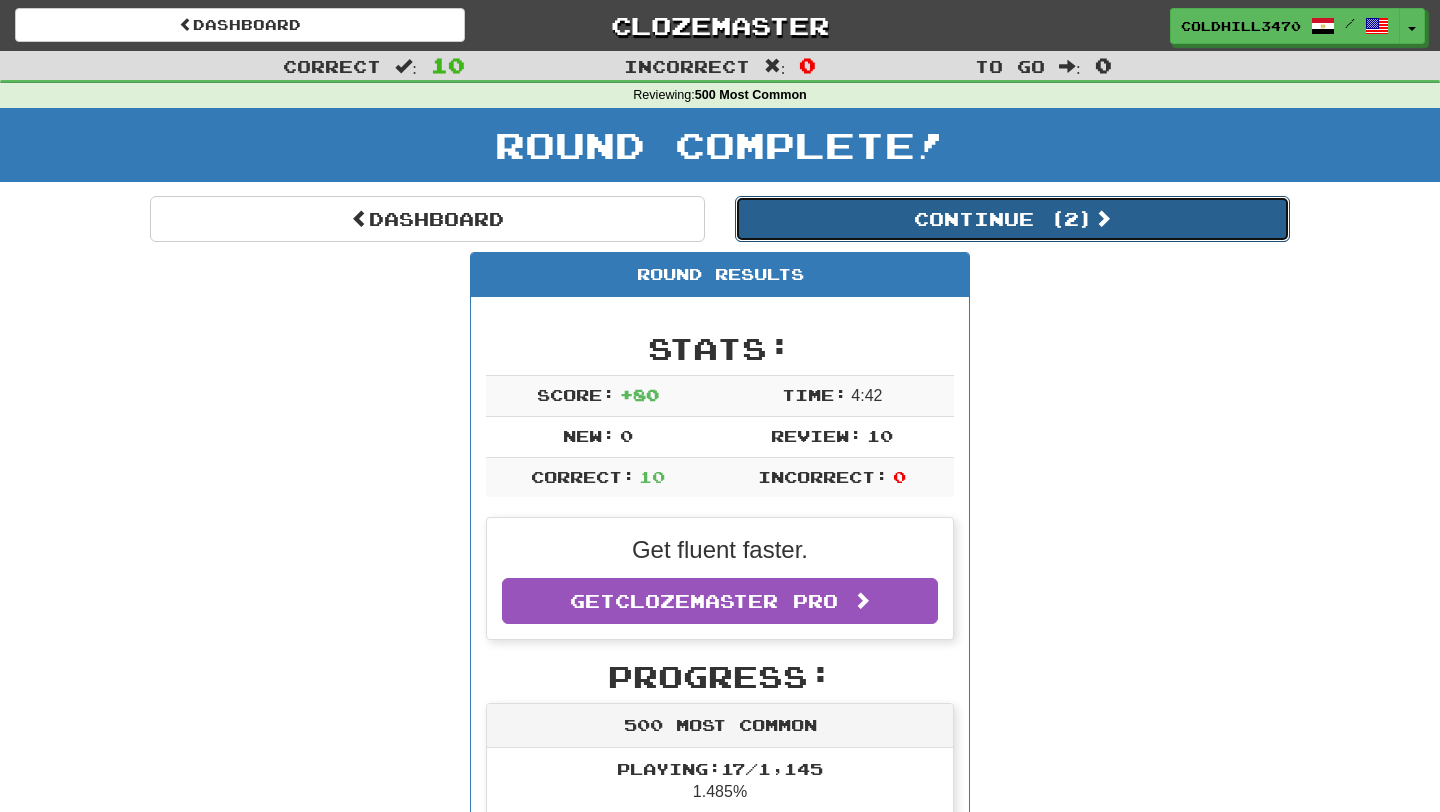 click on "Continue ( 2 )" at bounding box center [1012, 219] 